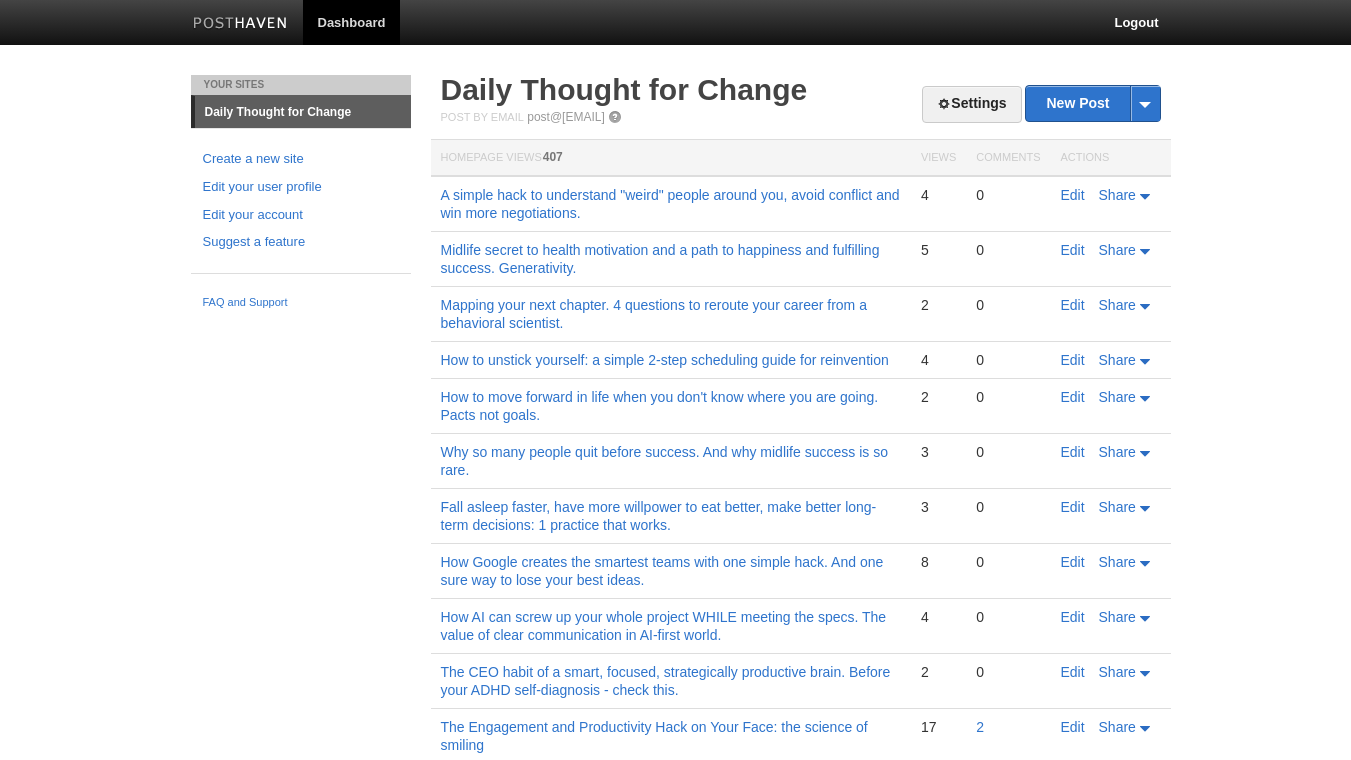 scroll, scrollTop: 0, scrollLeft: 0, axis: both 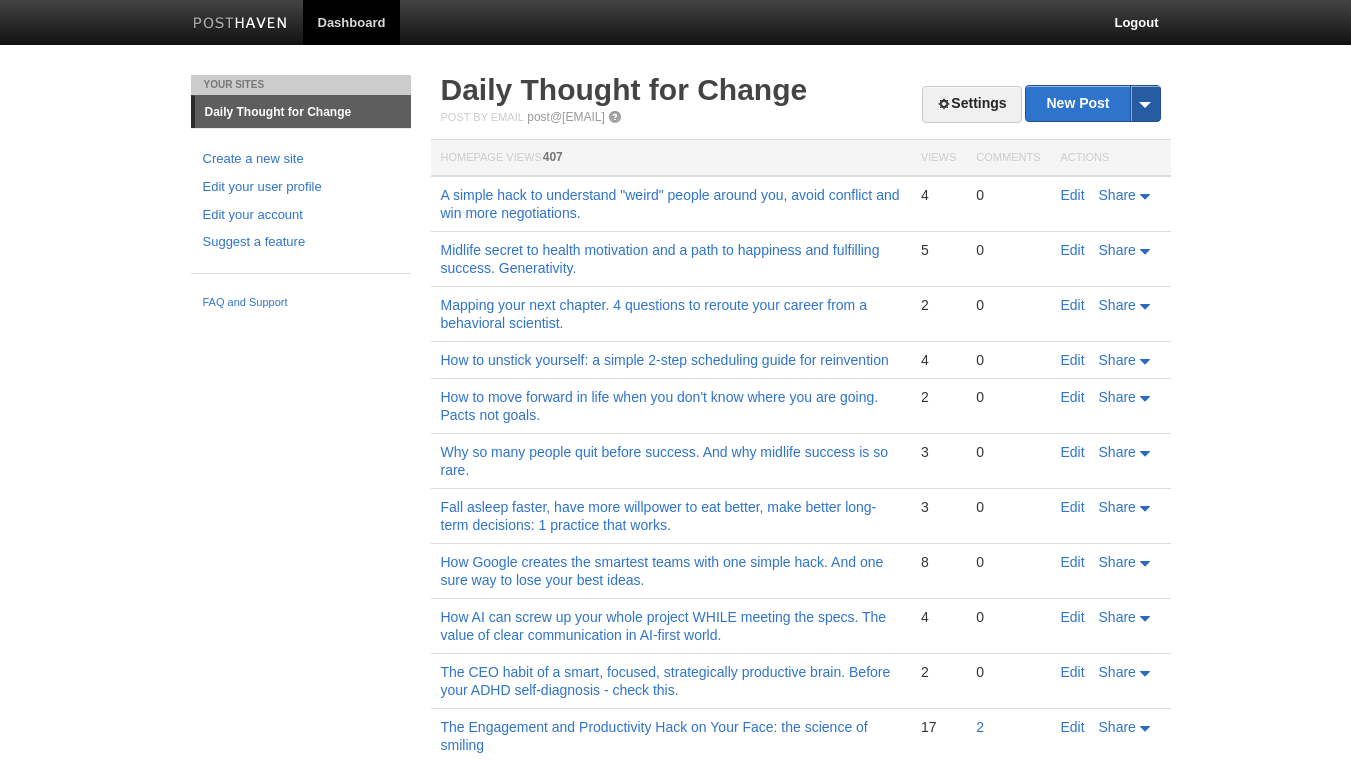 click at bounding box center [1145, 103] 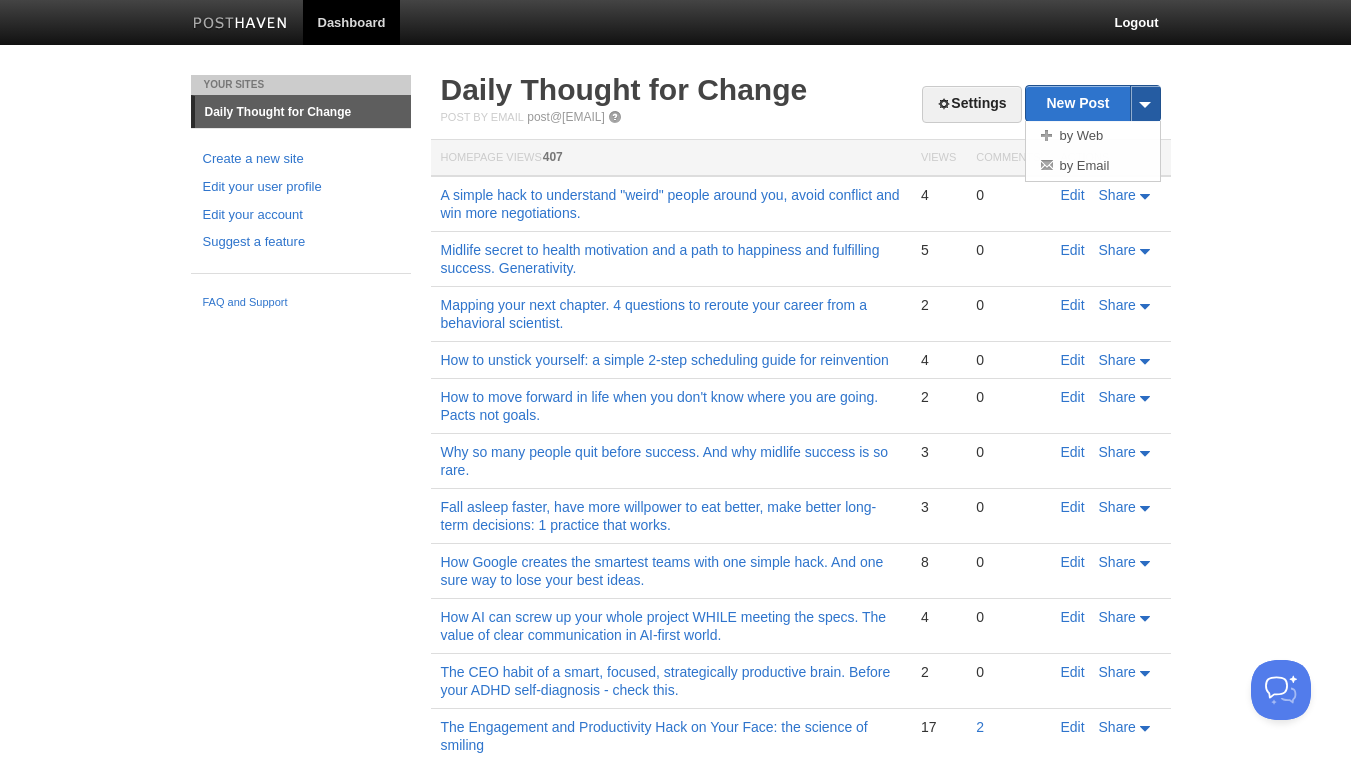 scroll, scrollTop: 0, scrollLeft: 0, axis: both 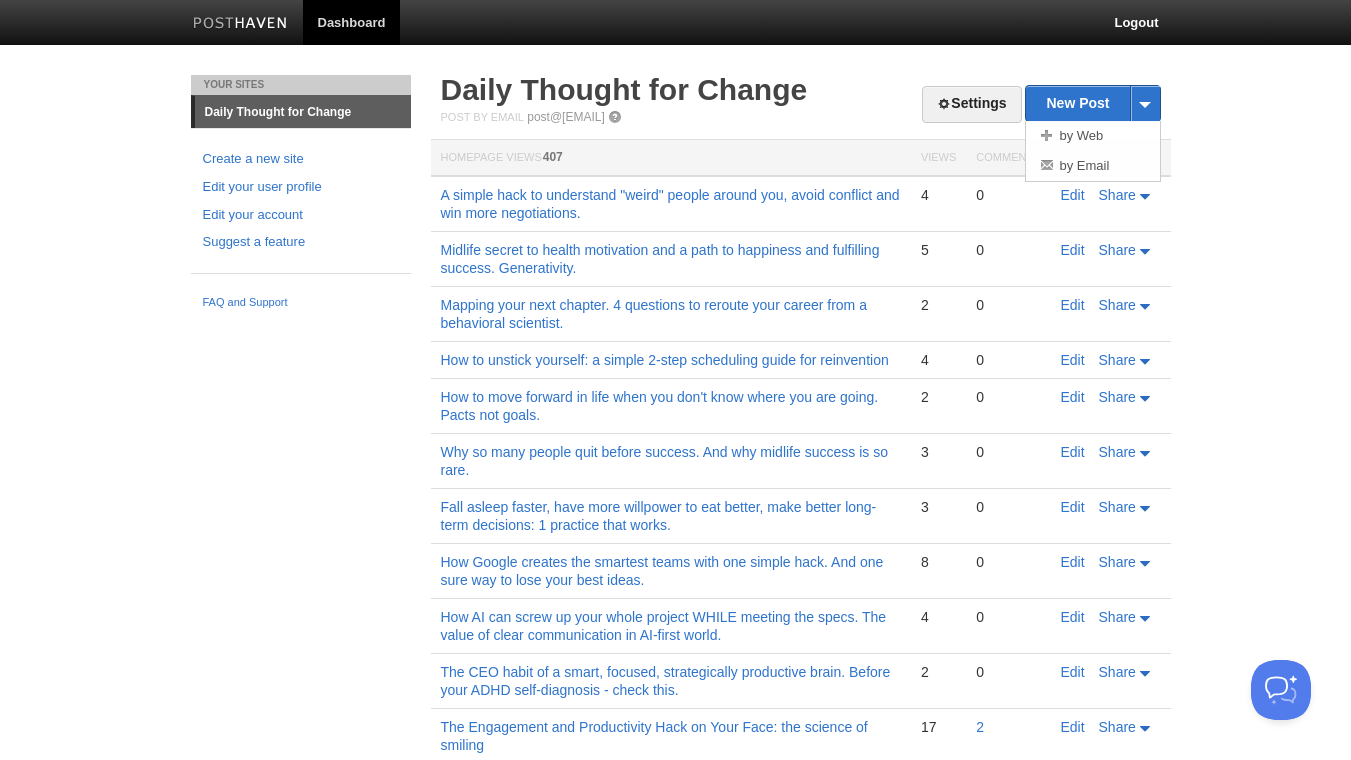click at bounding box center (615, 117) 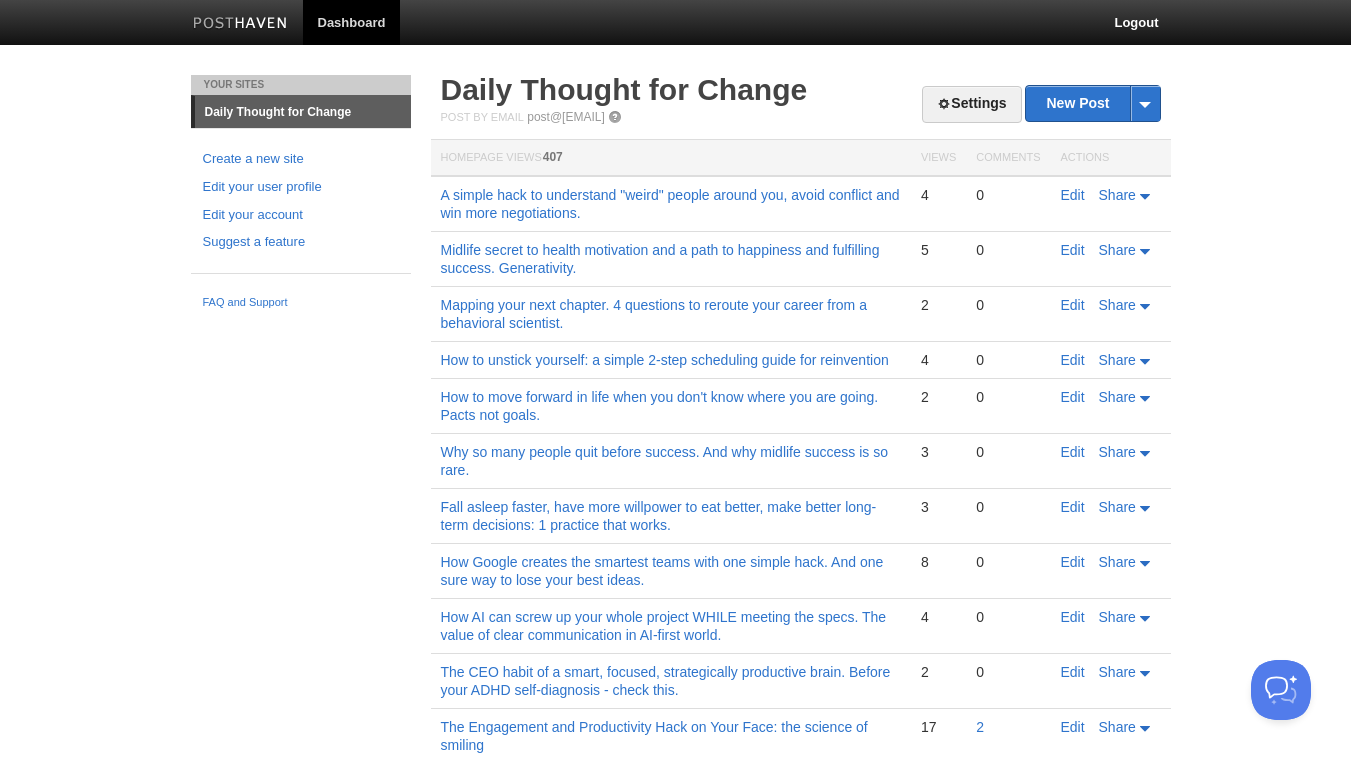 click on "Daily Thought for Change" at bounding box center [303, 112] 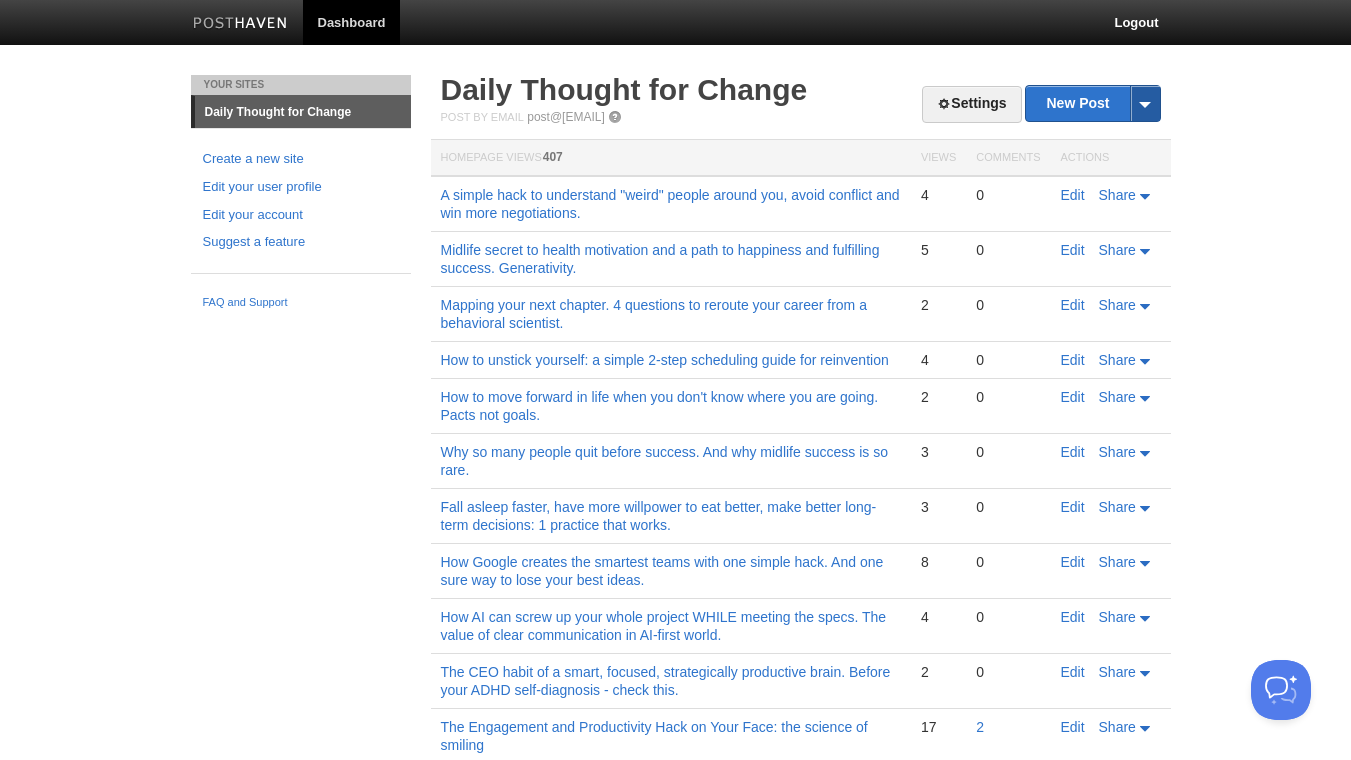 click at bounding box center (1145, 103) 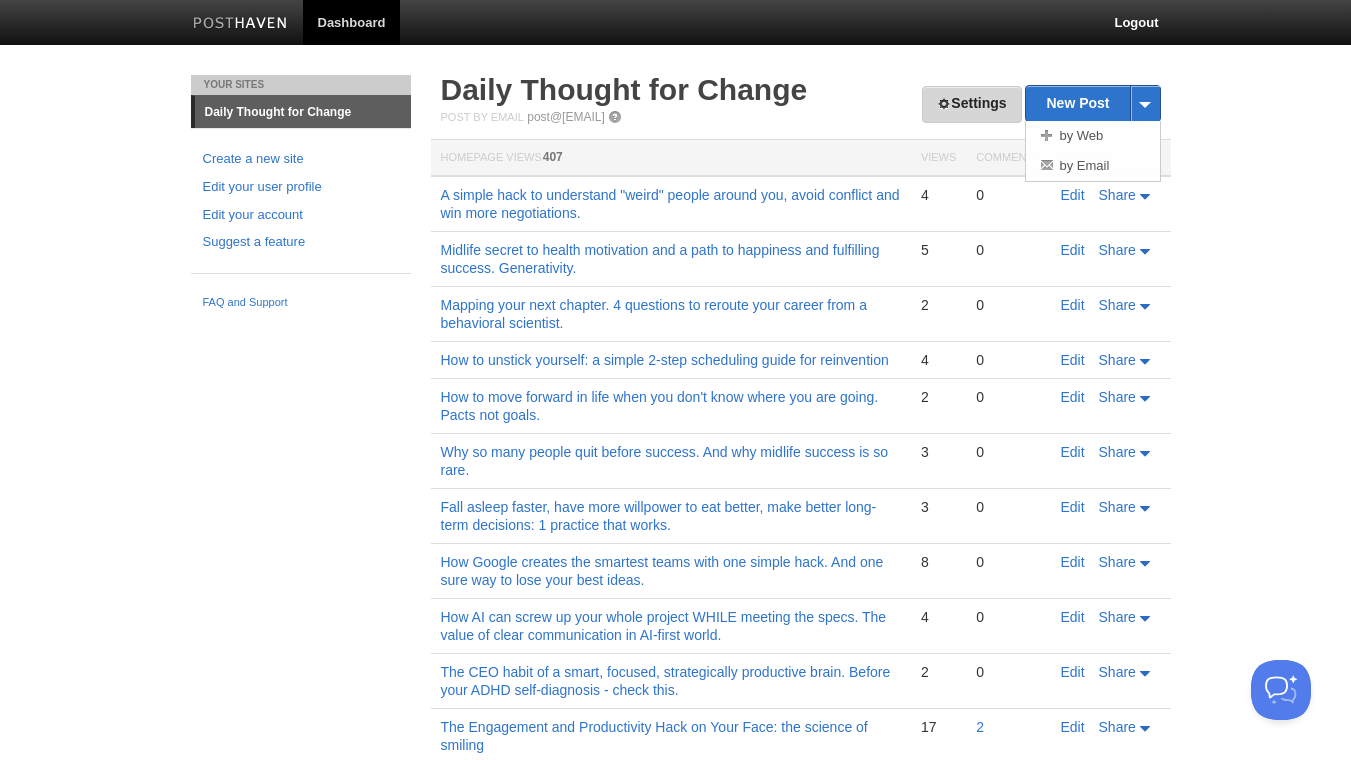 click on "Settings" at bounding box center (971, 104) 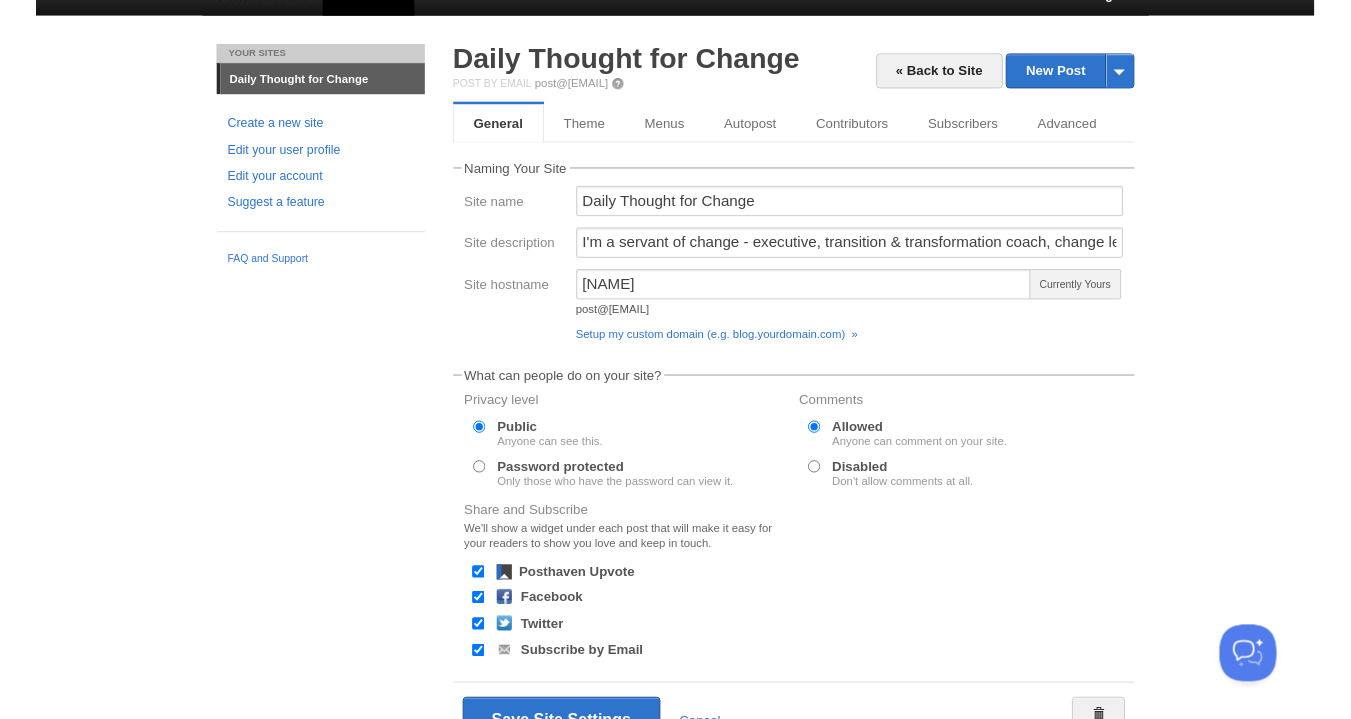 scroll, scrollTop: 0, scrollLeft: 0, axis: both 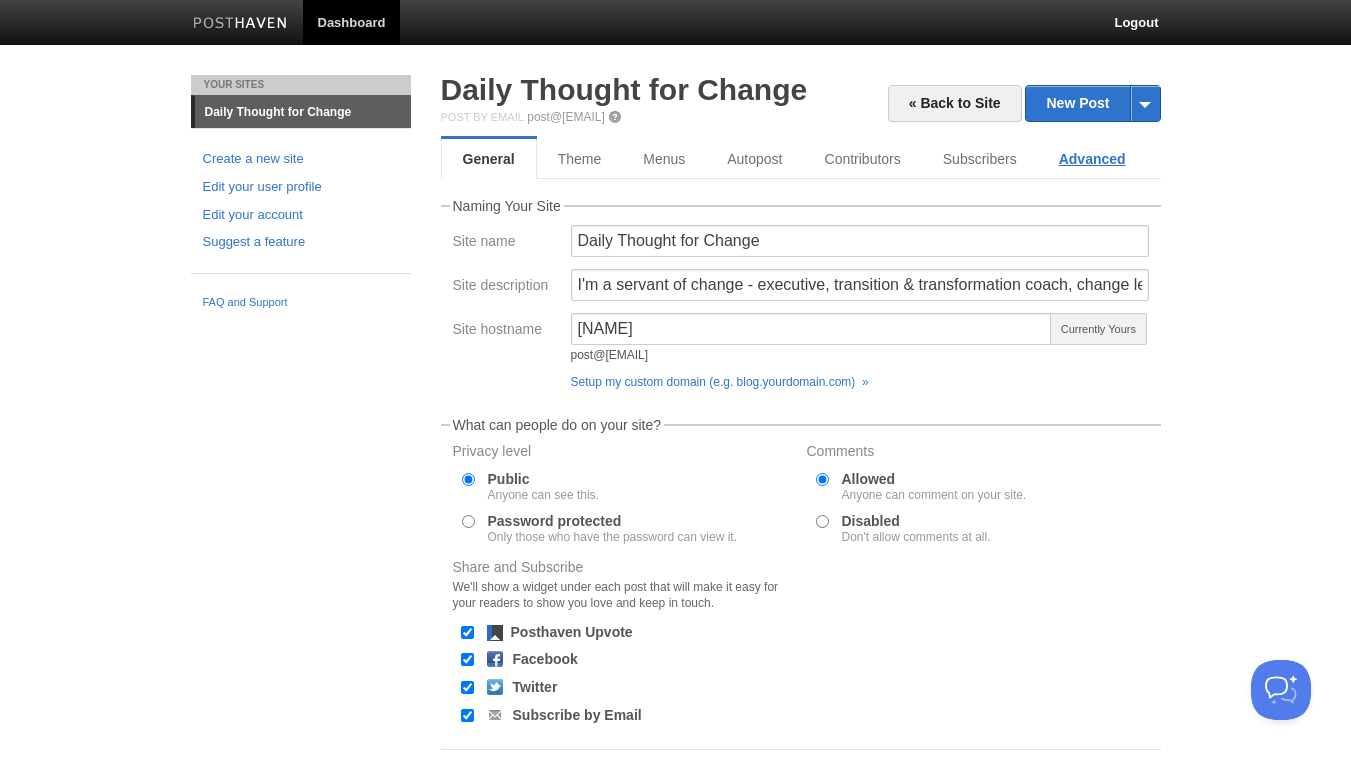 click on "Advanced" at bounding box center [1092, 159] 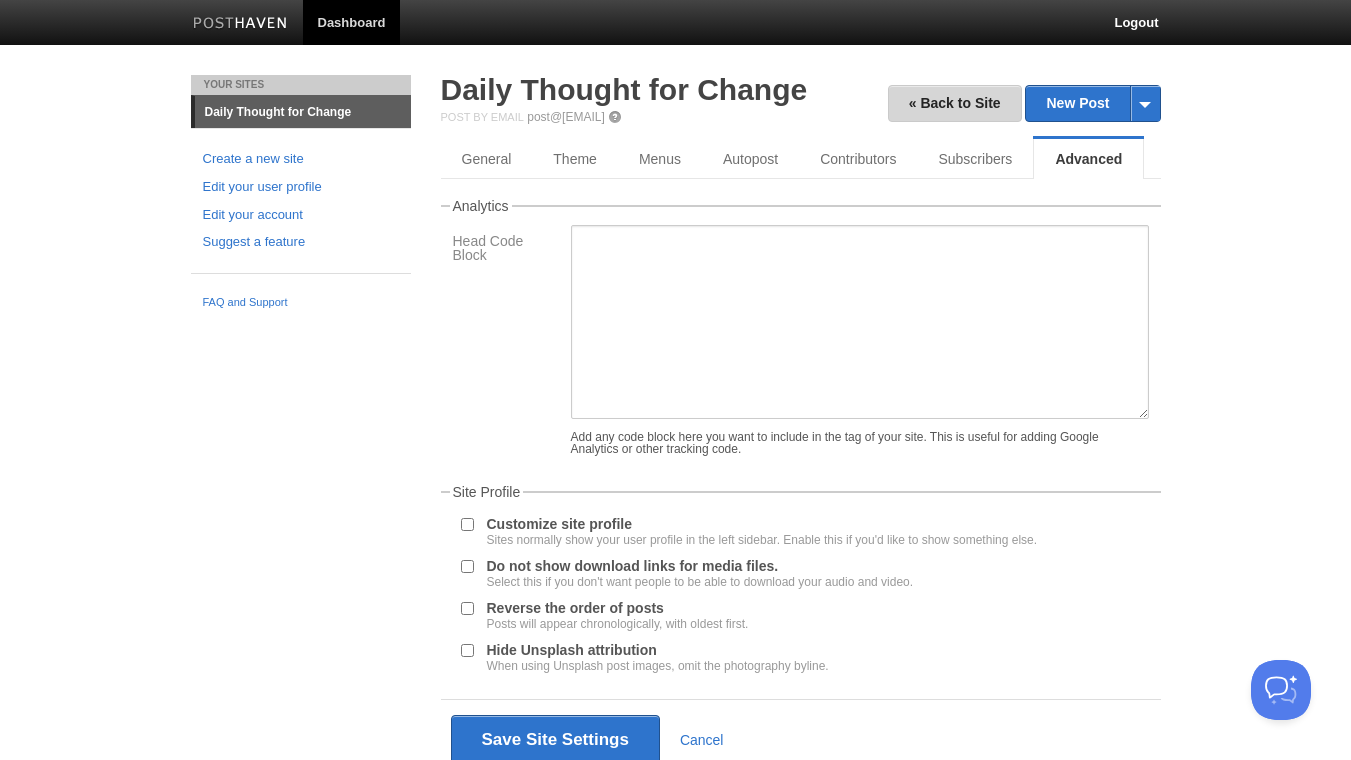 click on "« Back to Site" at bounding box center (955, 103) 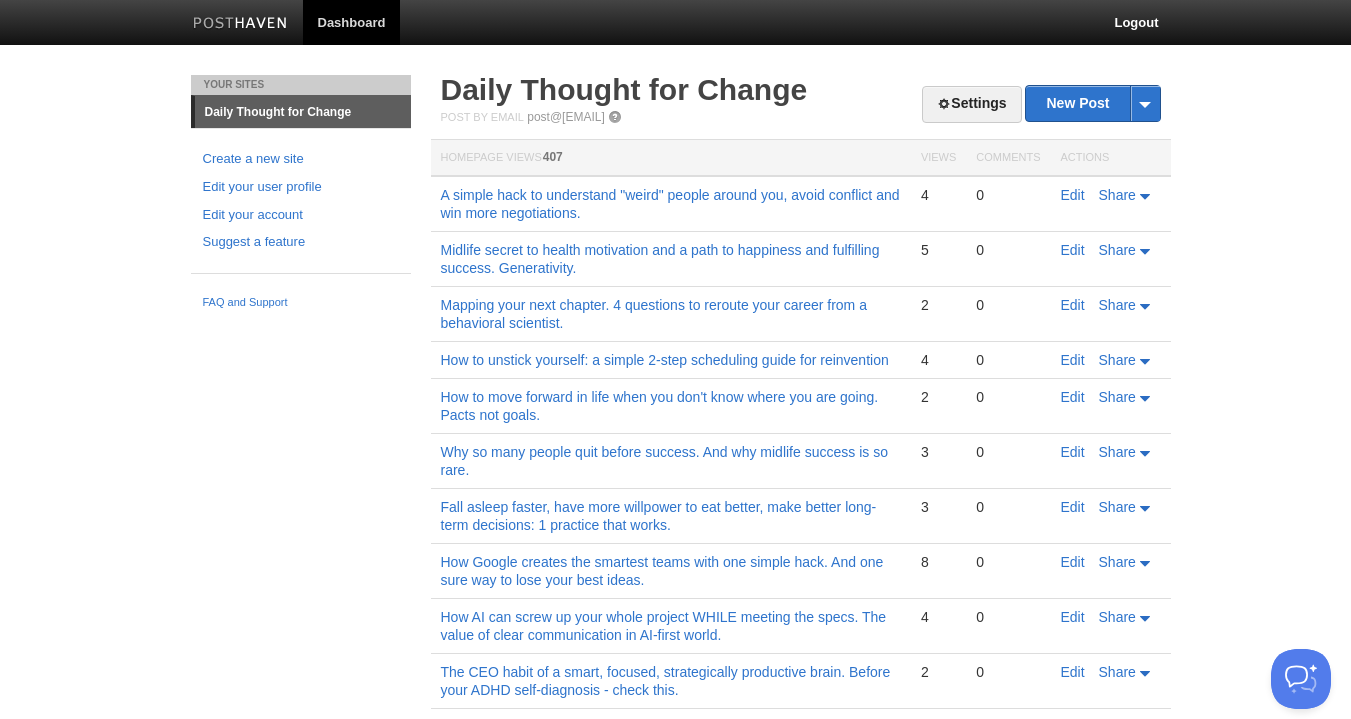 scroll, scrollTop: 1177, scrollLeft: 0, axis: vertical 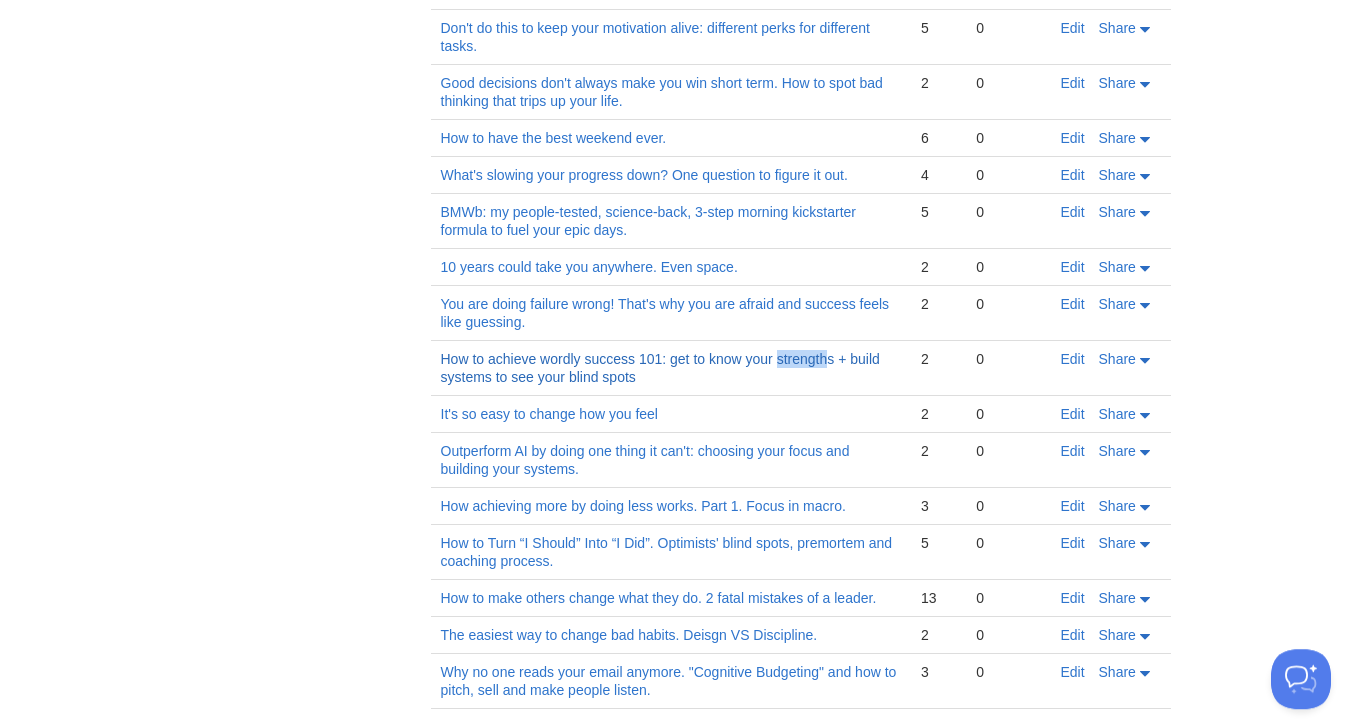 click on "How to achieve wordly success 101: get to know your strengths + build systems to see your blind spots" at bounding box center (660, 368) 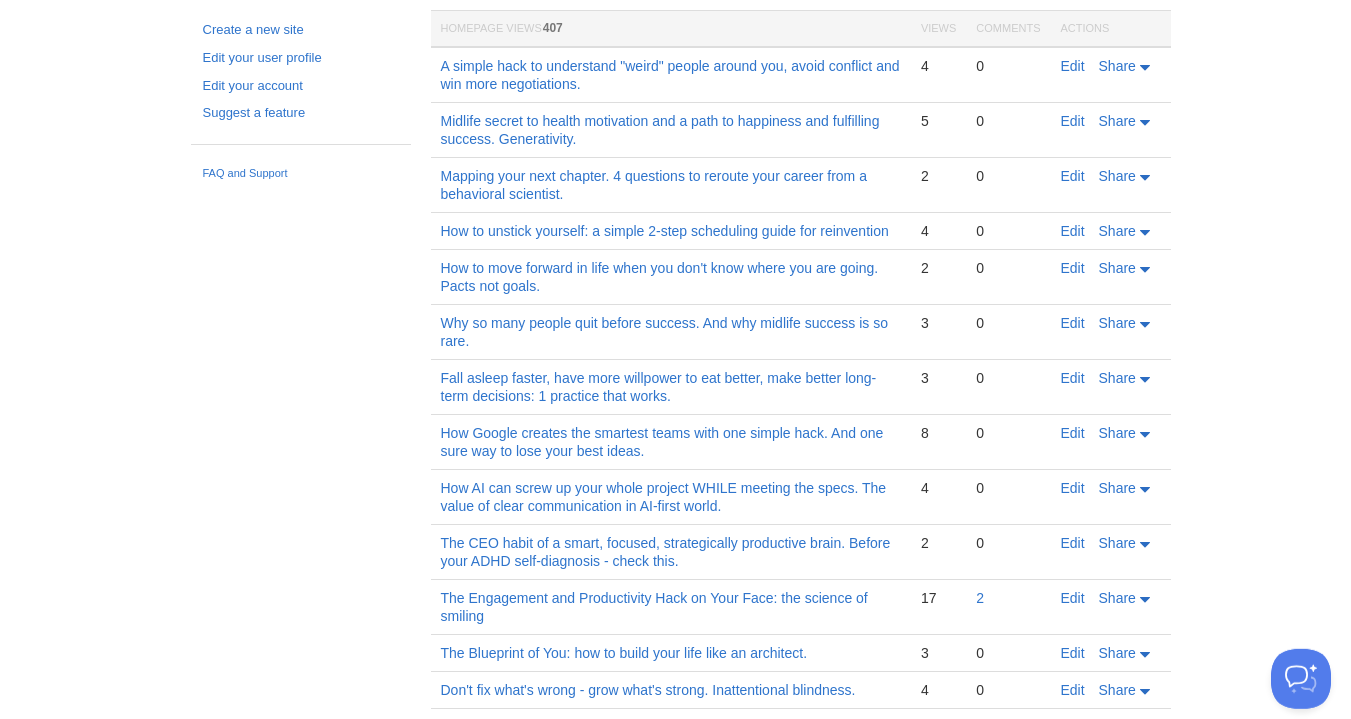 scroll, scrollTop: 0, scrollLeft: 0, axis: both 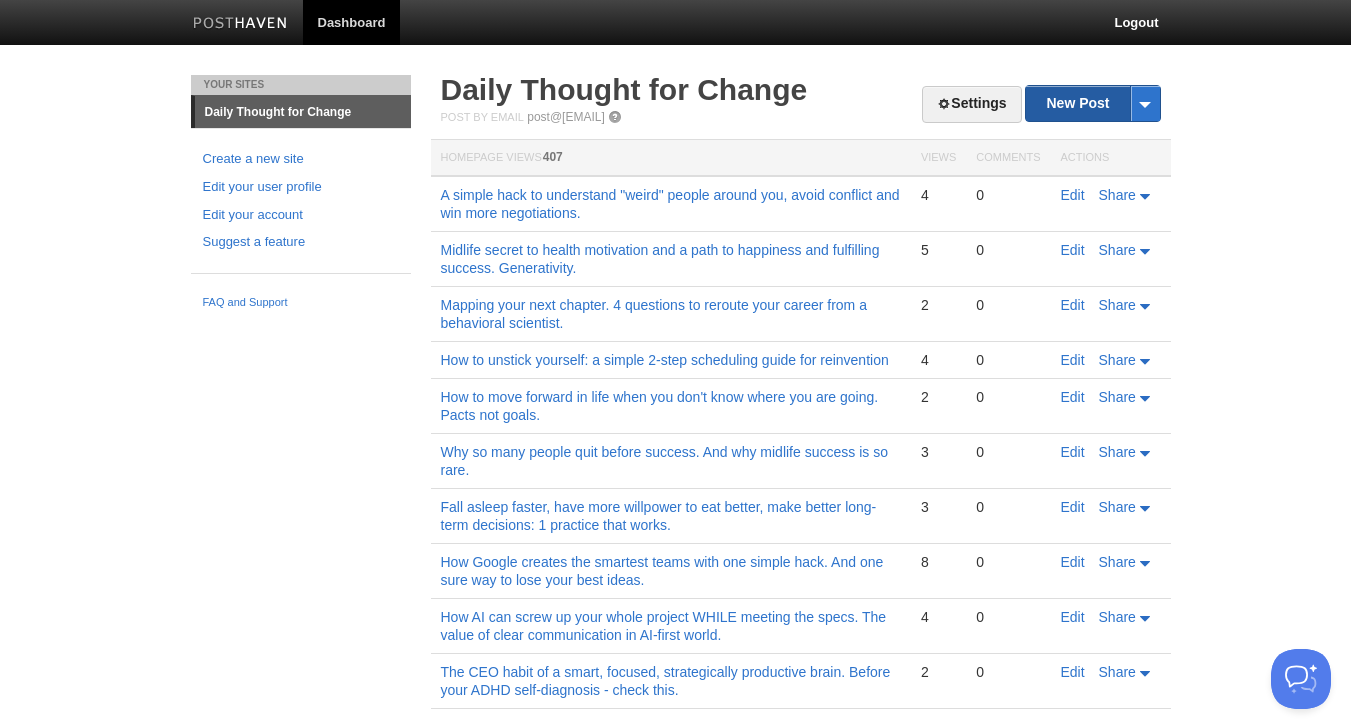click on "New Post" at bounding box center (1092, 103) 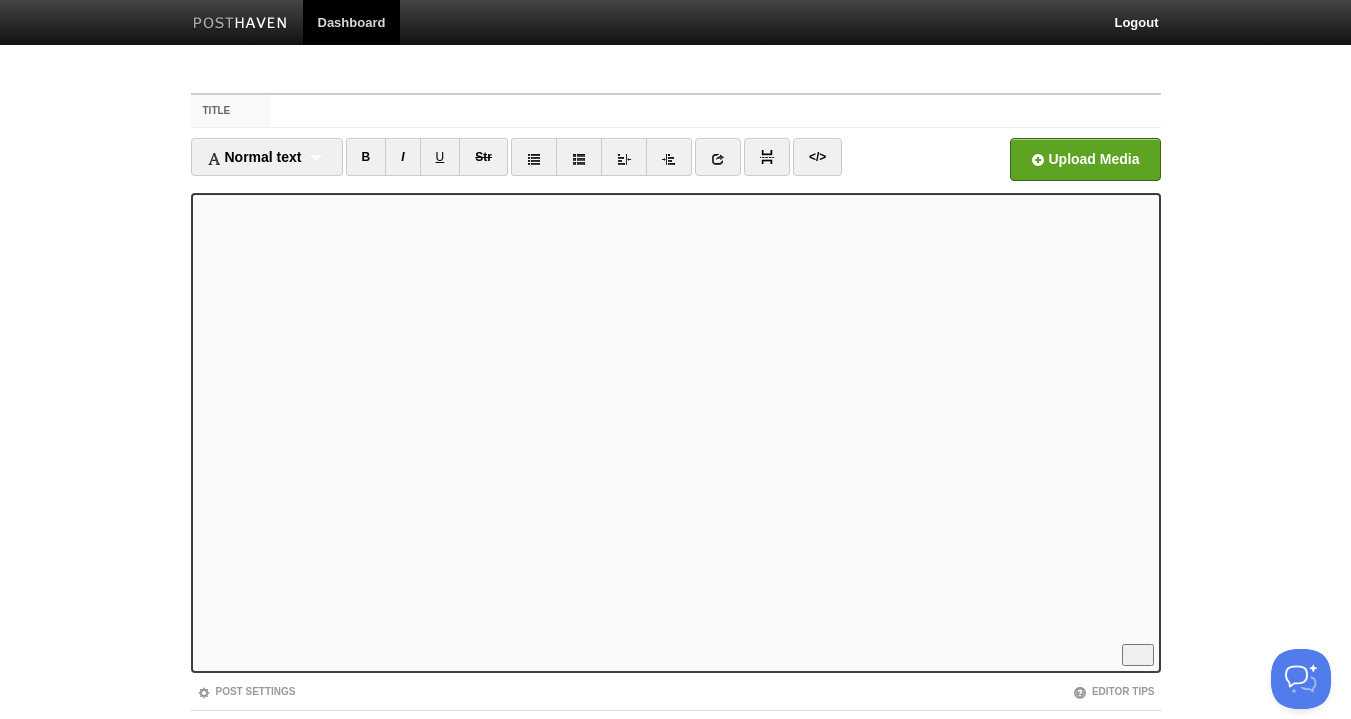scroll, scrollTop: 0, scrollLeft: 0, axis: both 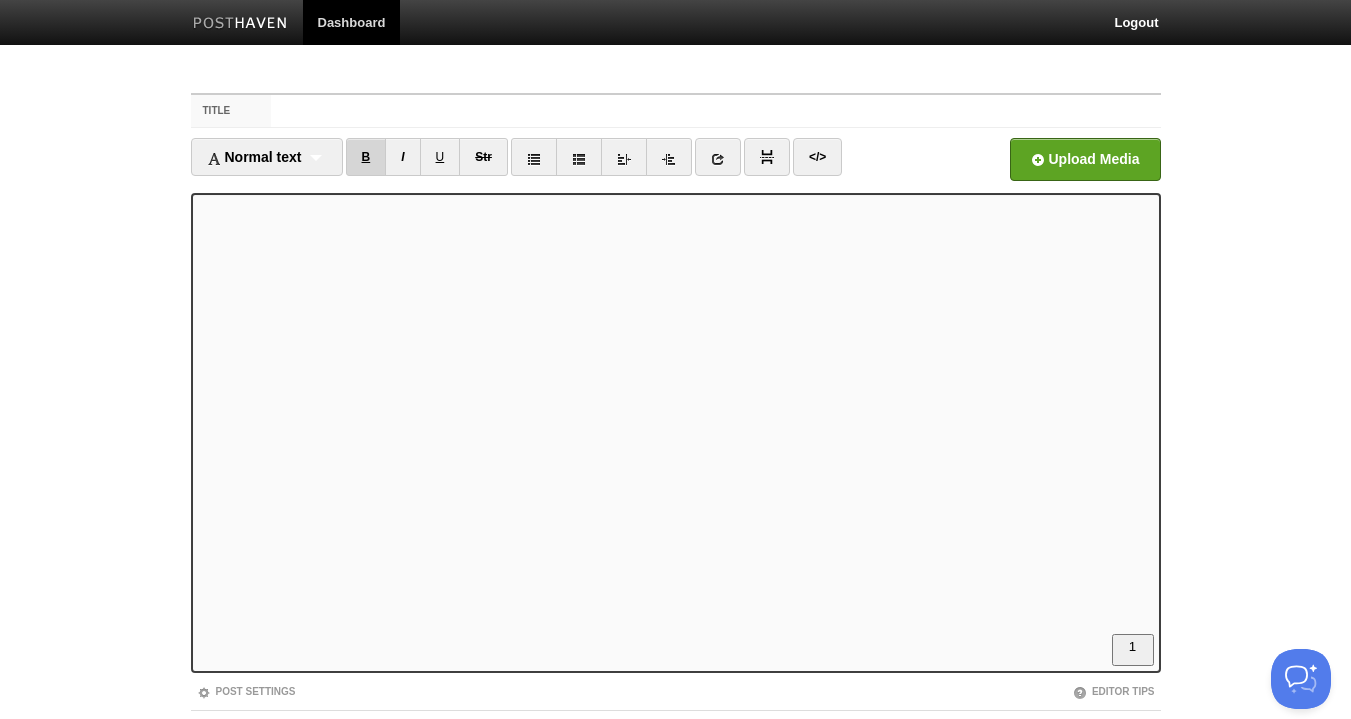 click on "B" at bounding box center [366, 157] 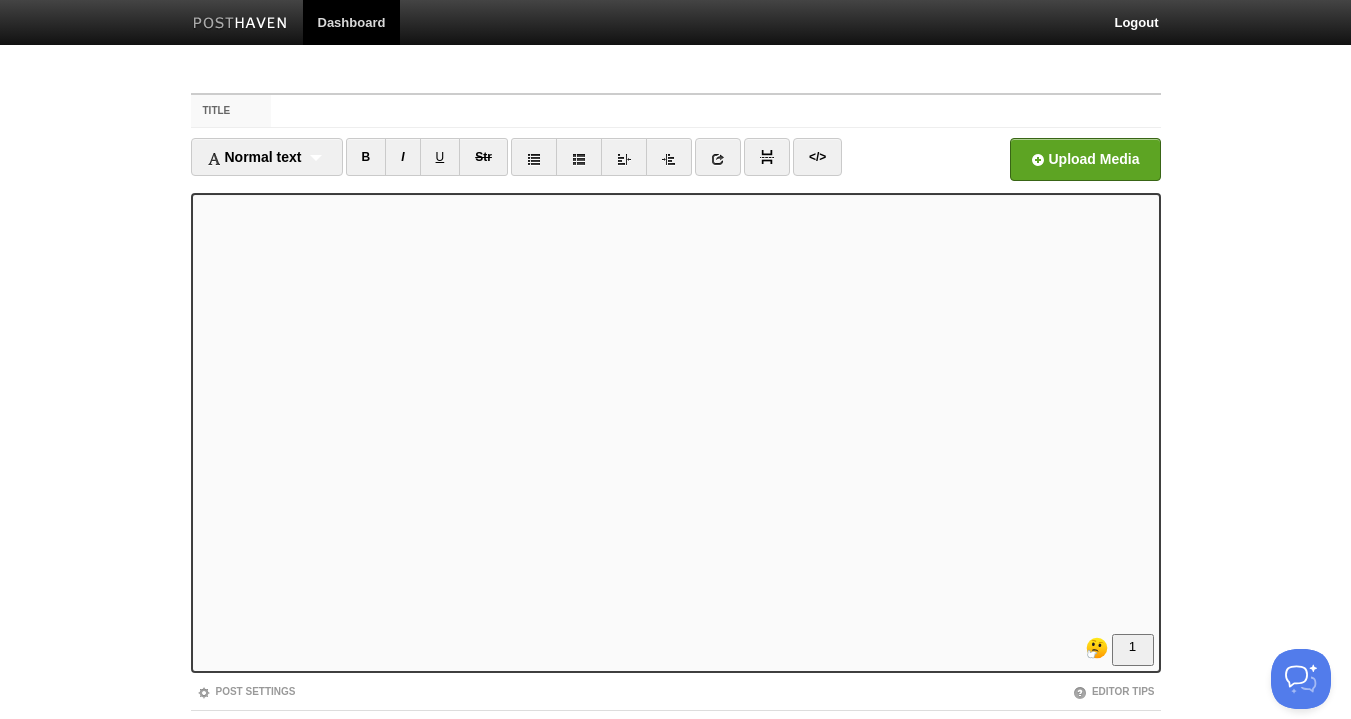 scroll, scrollTop: 216, scrollLeft: 0, axis: vertical 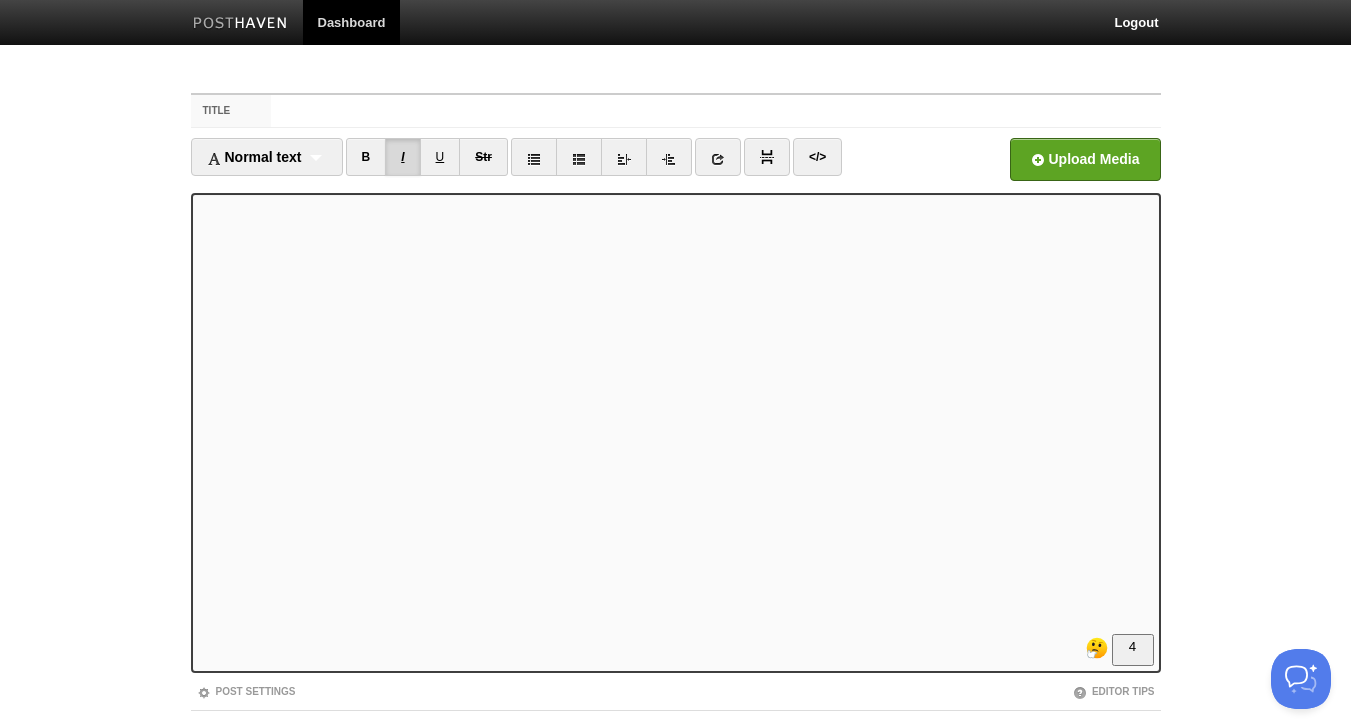 click on "I" at bounding box center (402, 157) 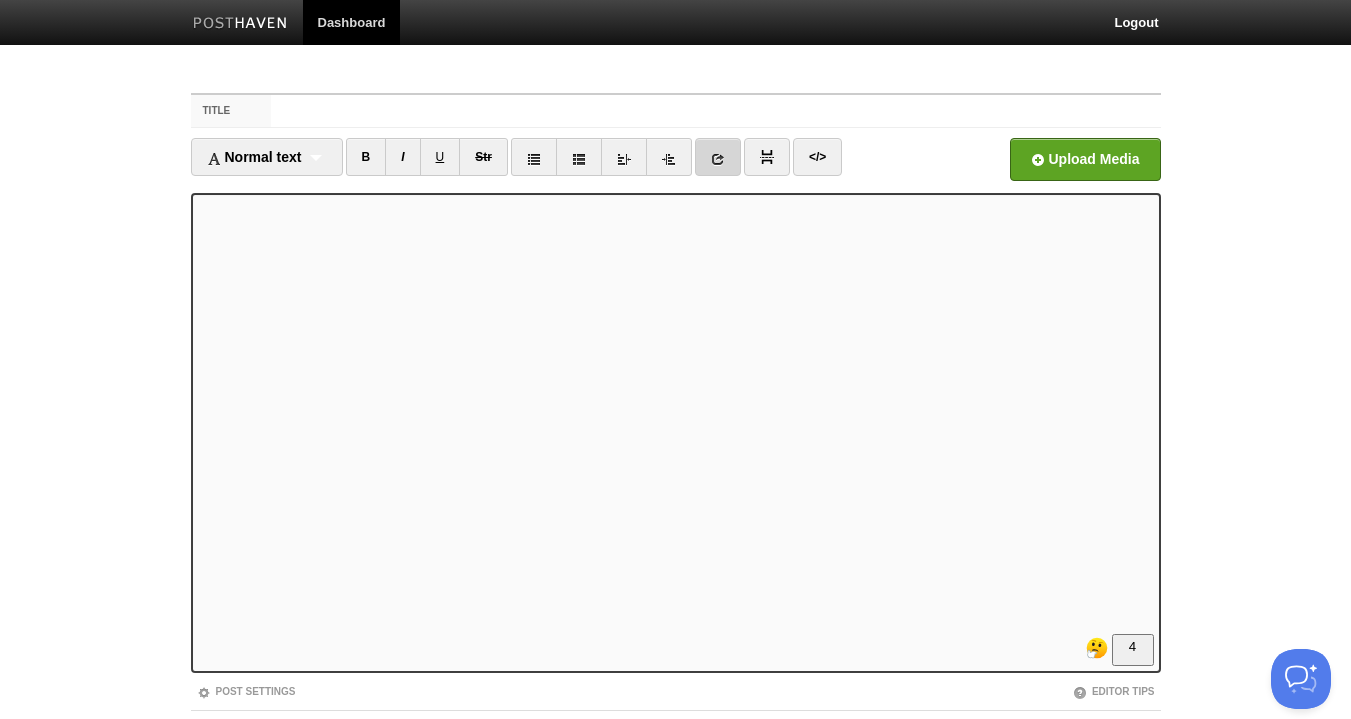 click at bounding box center (718, 159) 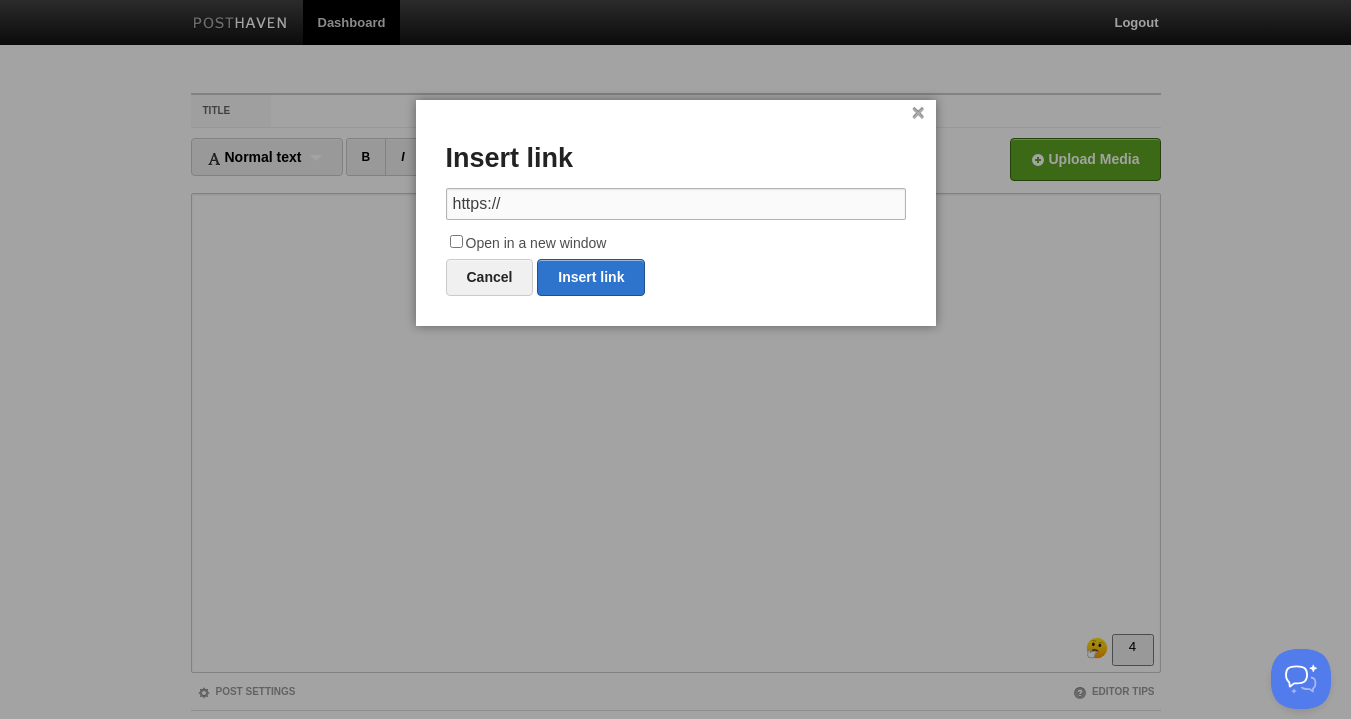 click on "https://" at bounding box center (676, 204) 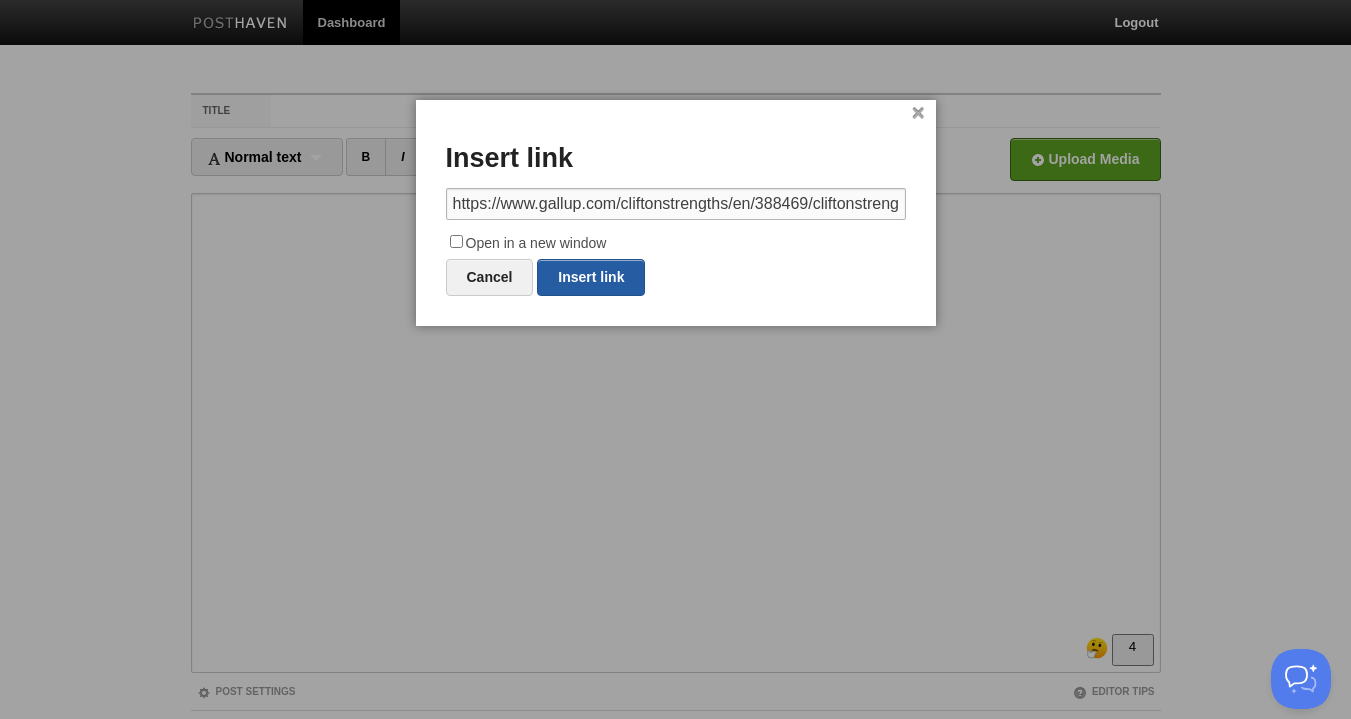 scroll, scrollTop: 0, scrollLeft: 121, axis: horizontal 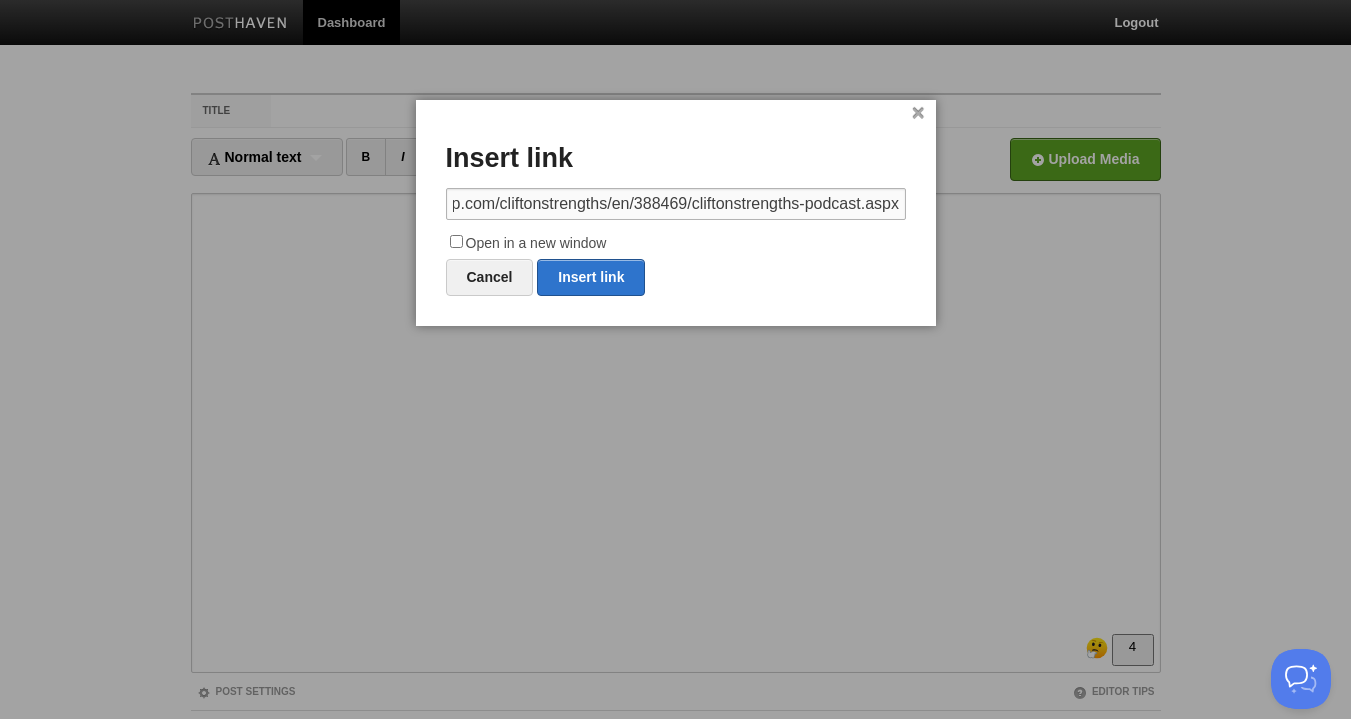 type on "https://www.gallup.com/cliftonstrengths/en/388469/cliftonstrengths-podcast.aspx" 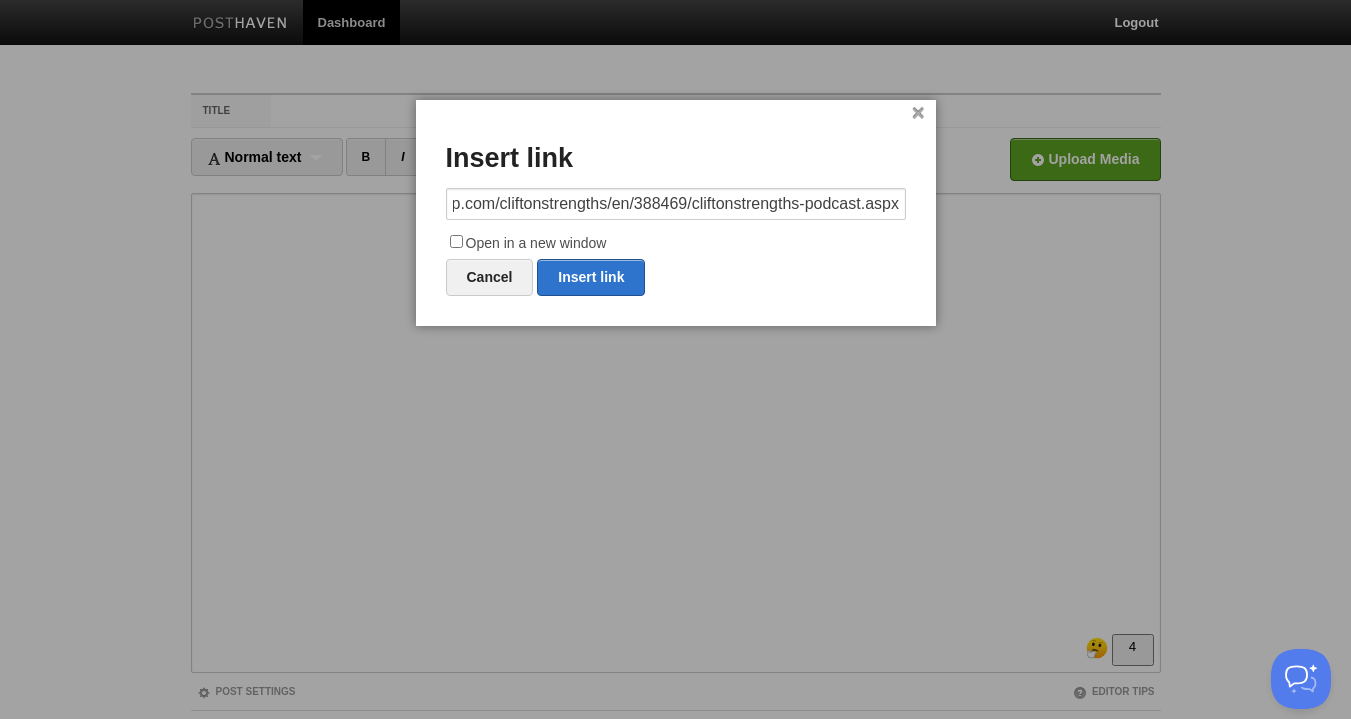 click on "Open in a new window" at bounding box center (456, 241) 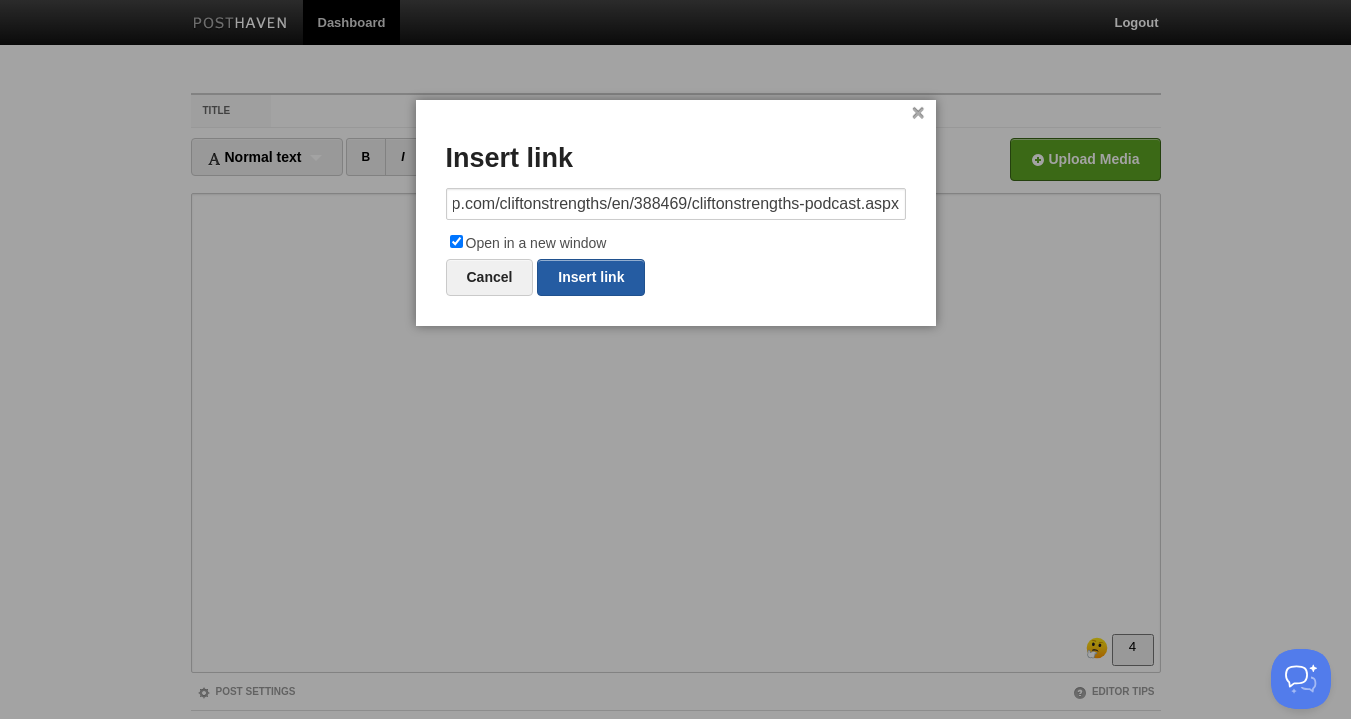 click on "Insert link" at bounding box center [591, 277] 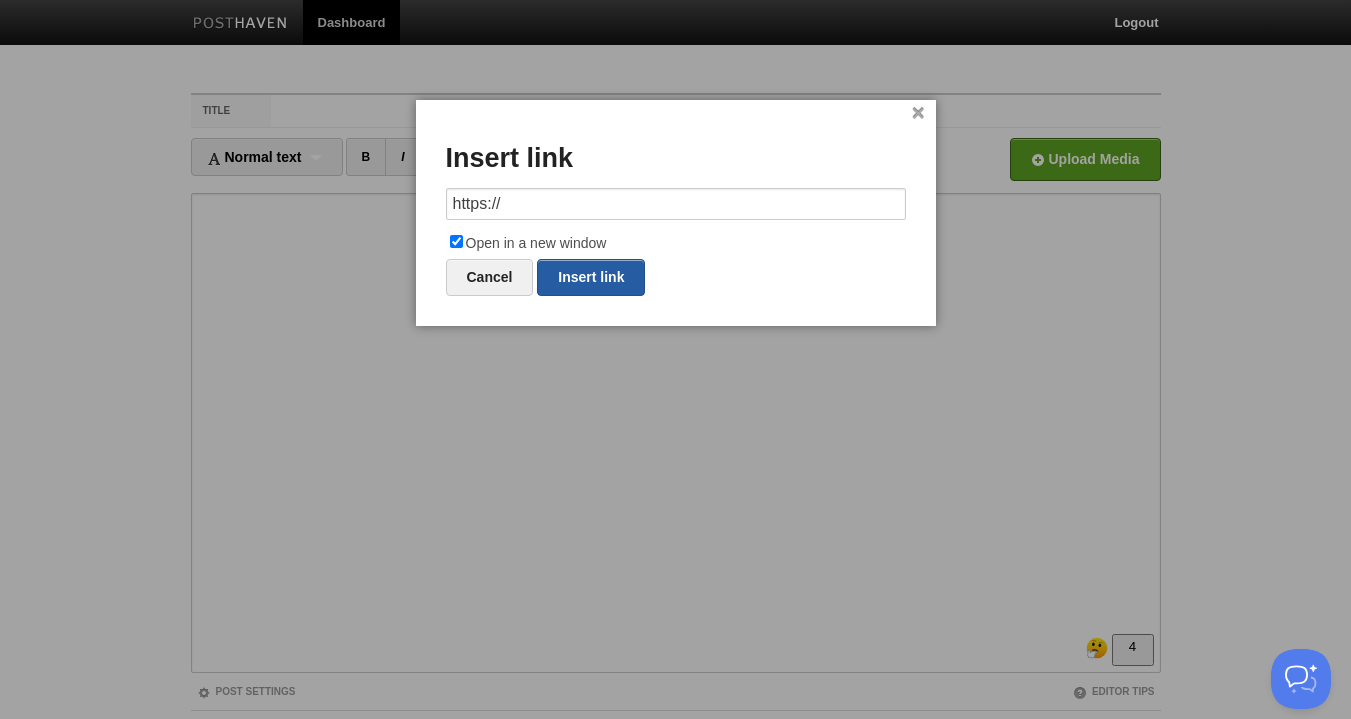 scroll, scrollTop: 0, scrollLeft: 0, axis: both 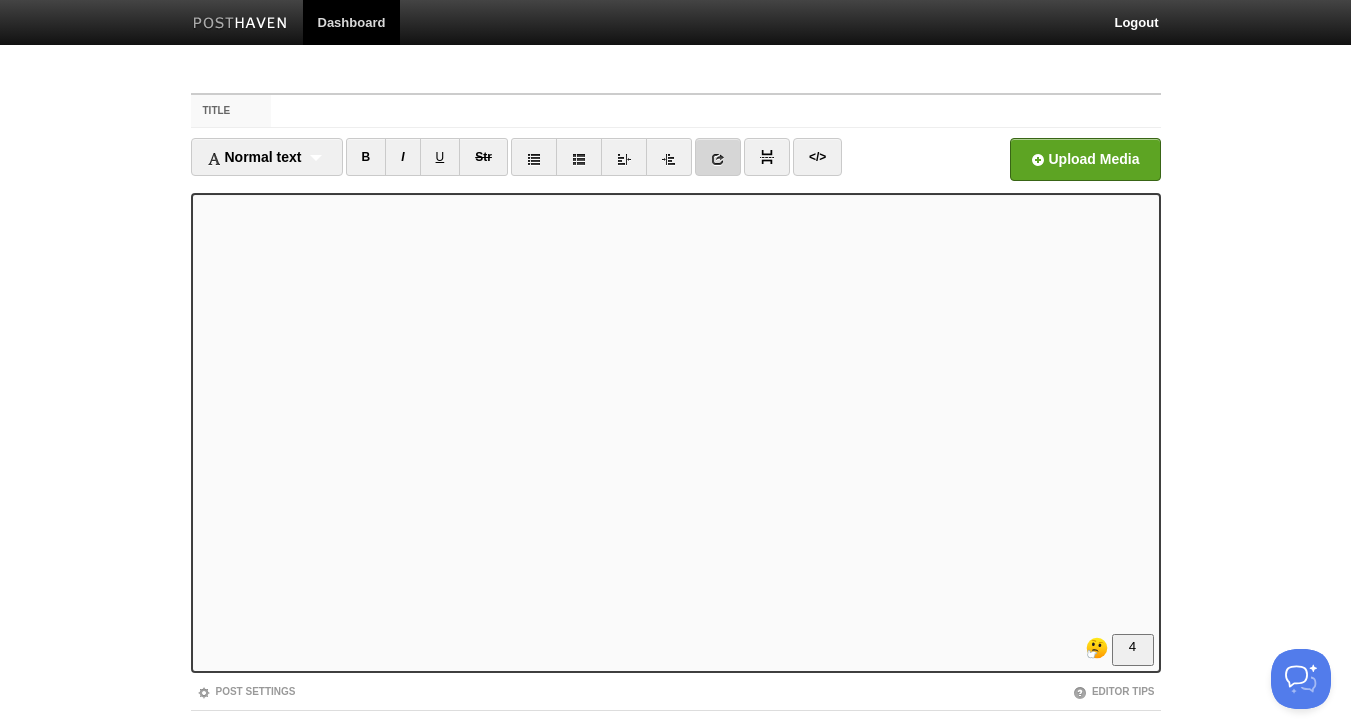 click at bounding box center [718, 159] 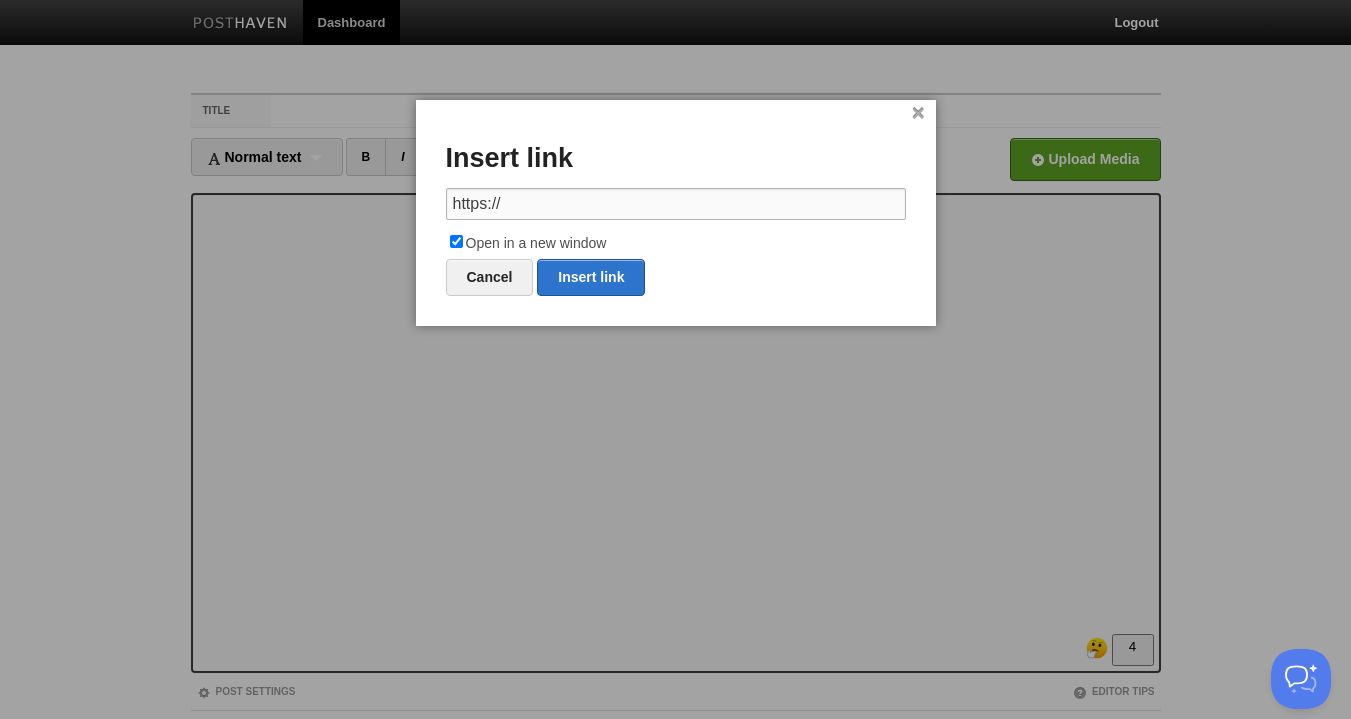 click on "https://" at bounding box center [676, 204] 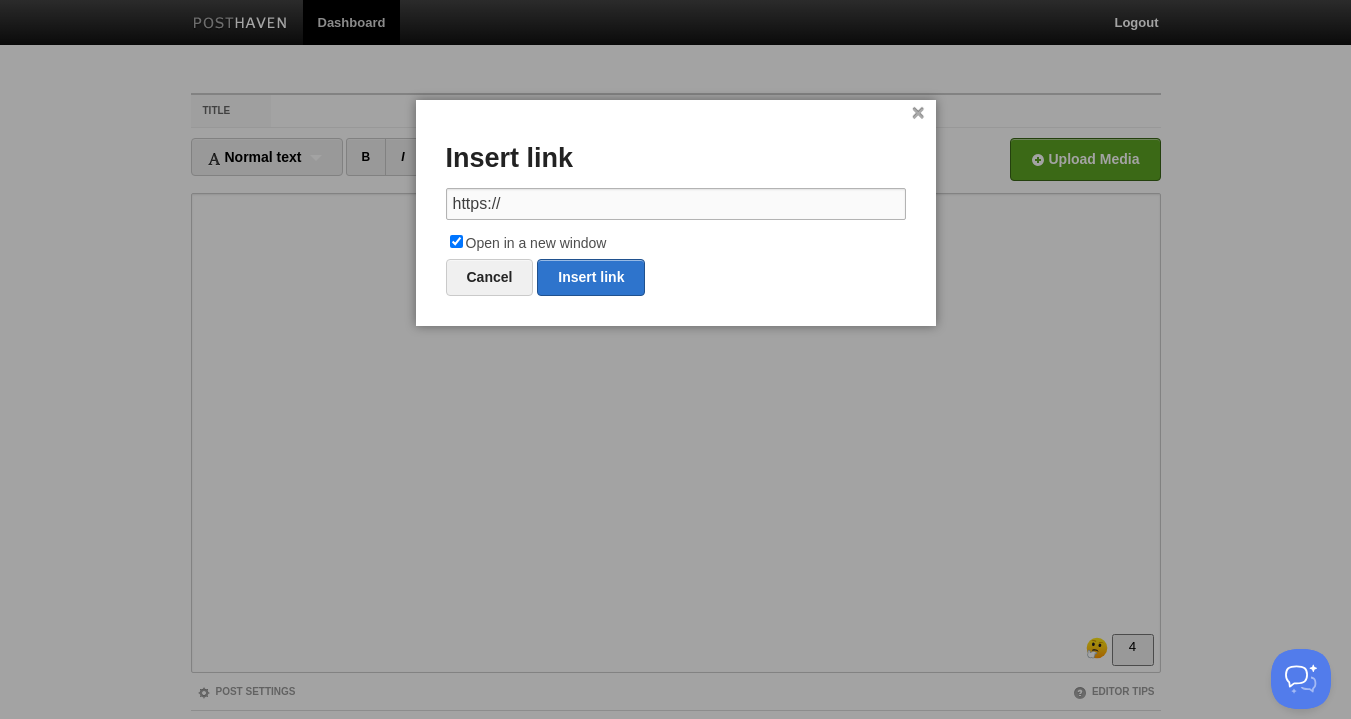 paste on "www.gallup.com/cliftonstrengths/en/403127/cliftonstrengths-34-report.aspx" 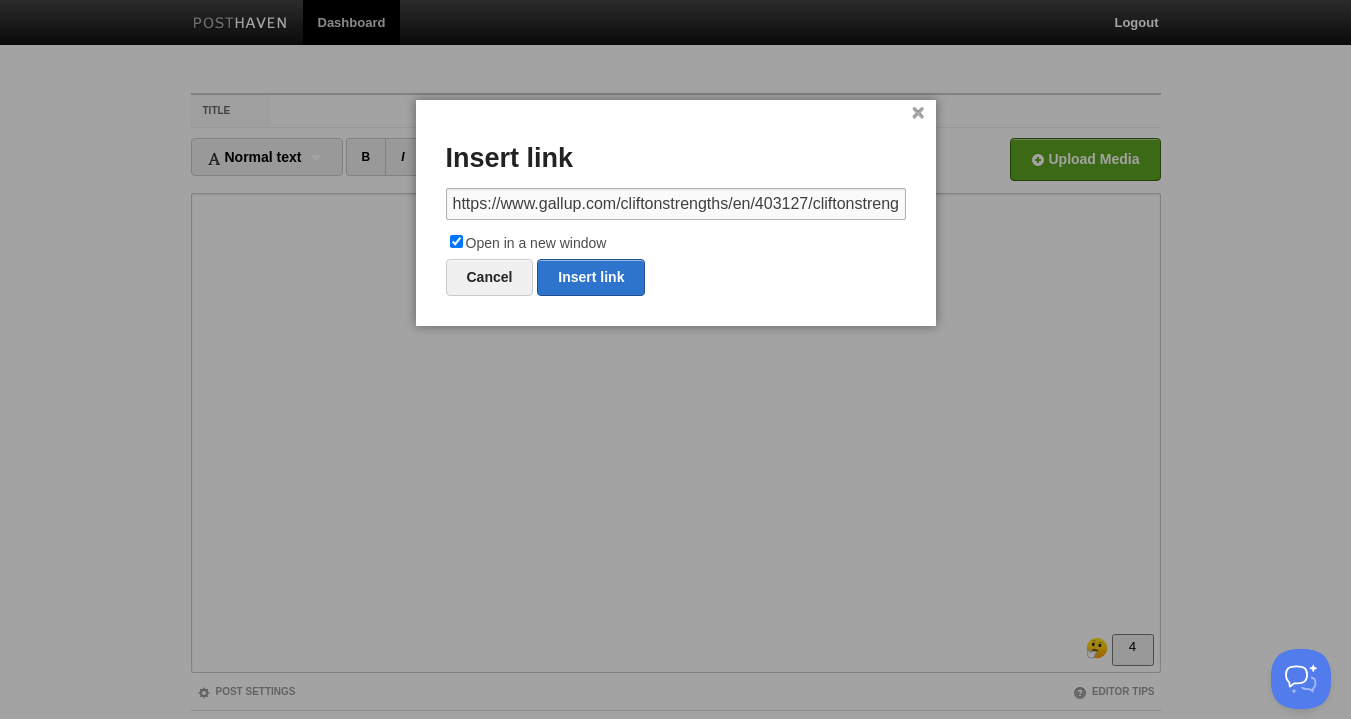 scroll, scrollTop: 0, scrollLeft: 130, axis: horizontal 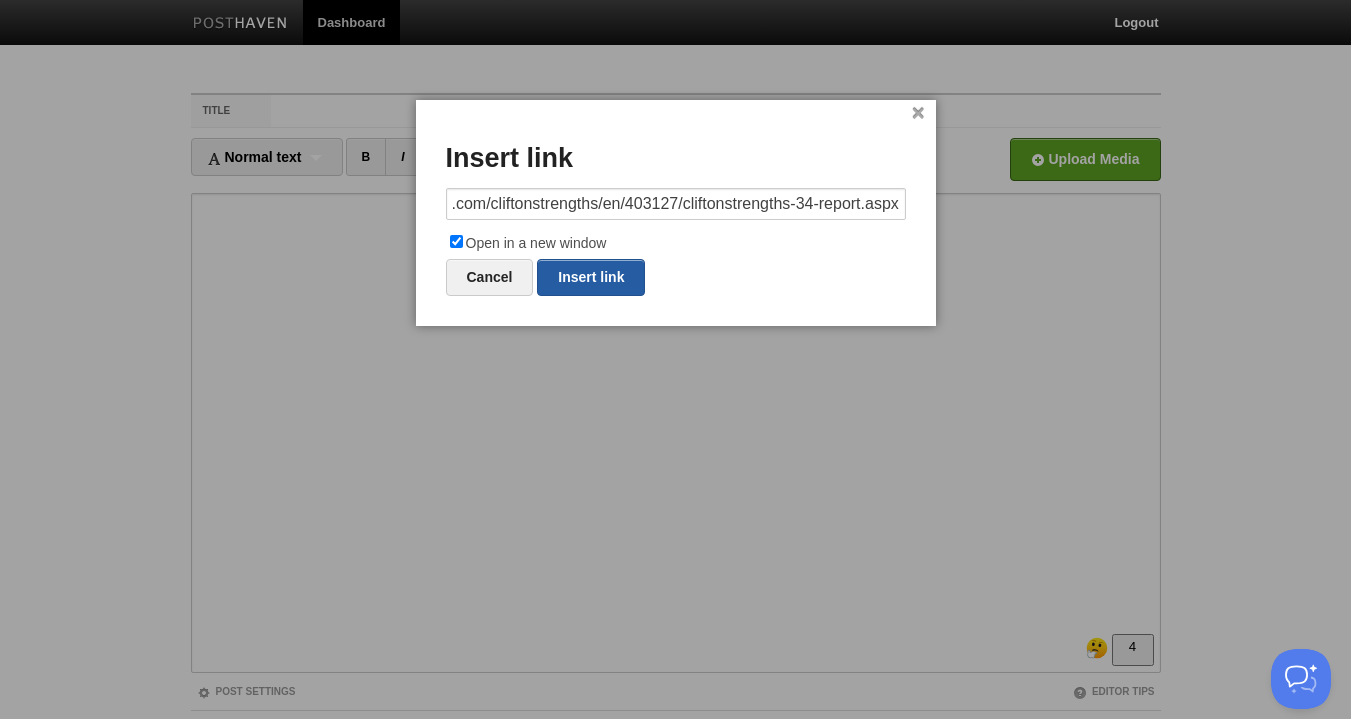 click on "Insert link" at bounding box center (591, 277) 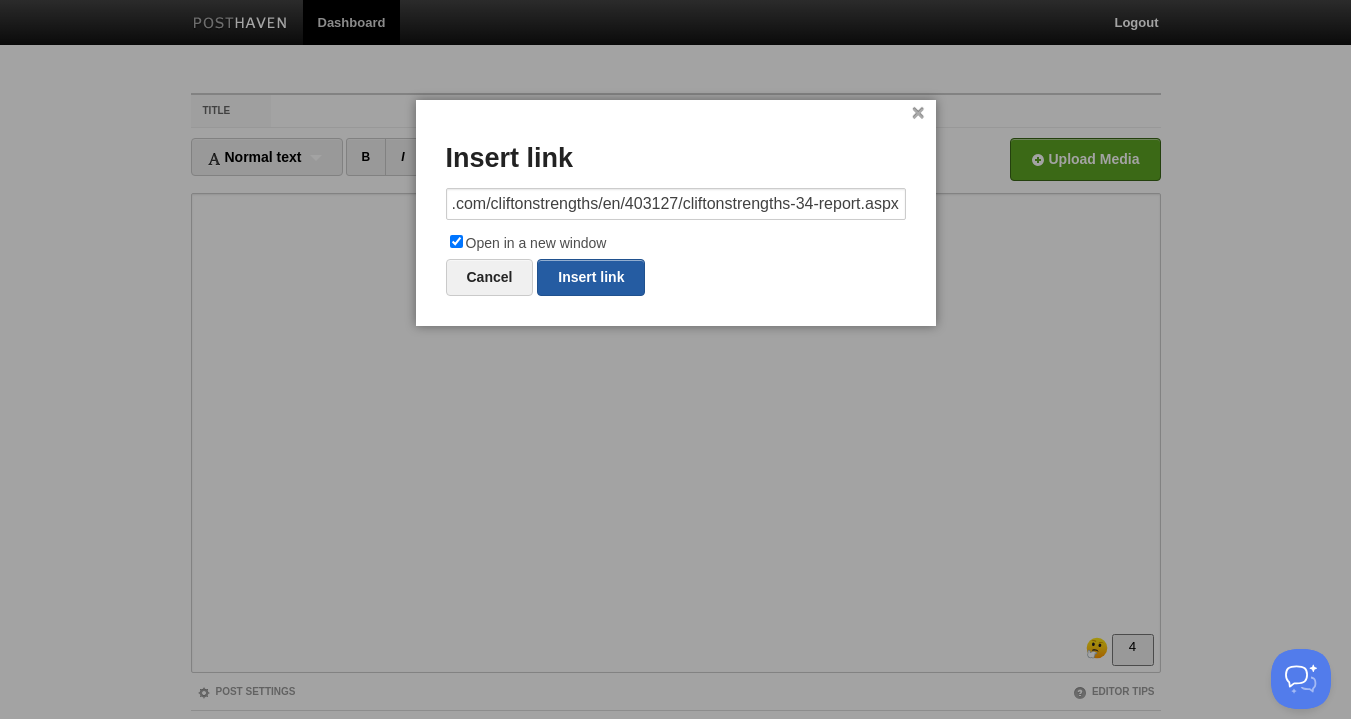 type on "https://" 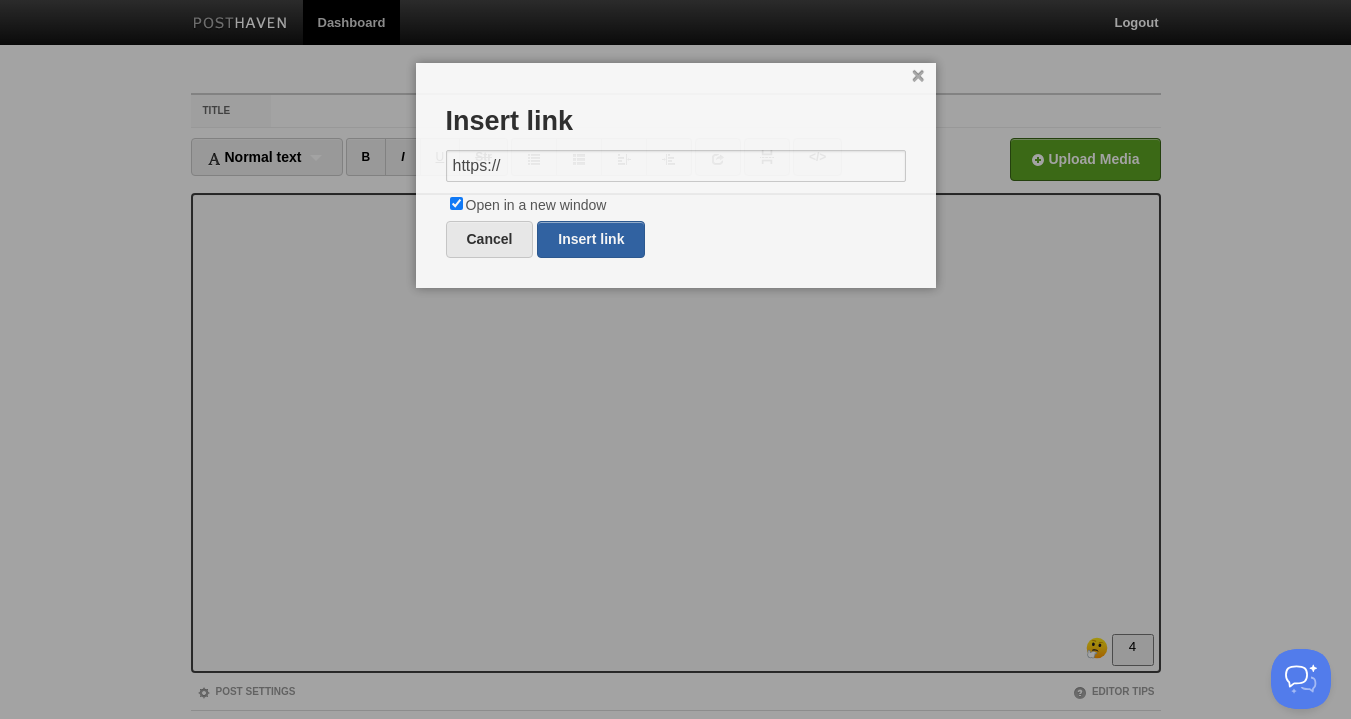 scroll, scrollTop: 0, scrollLeft: 0, axis: both 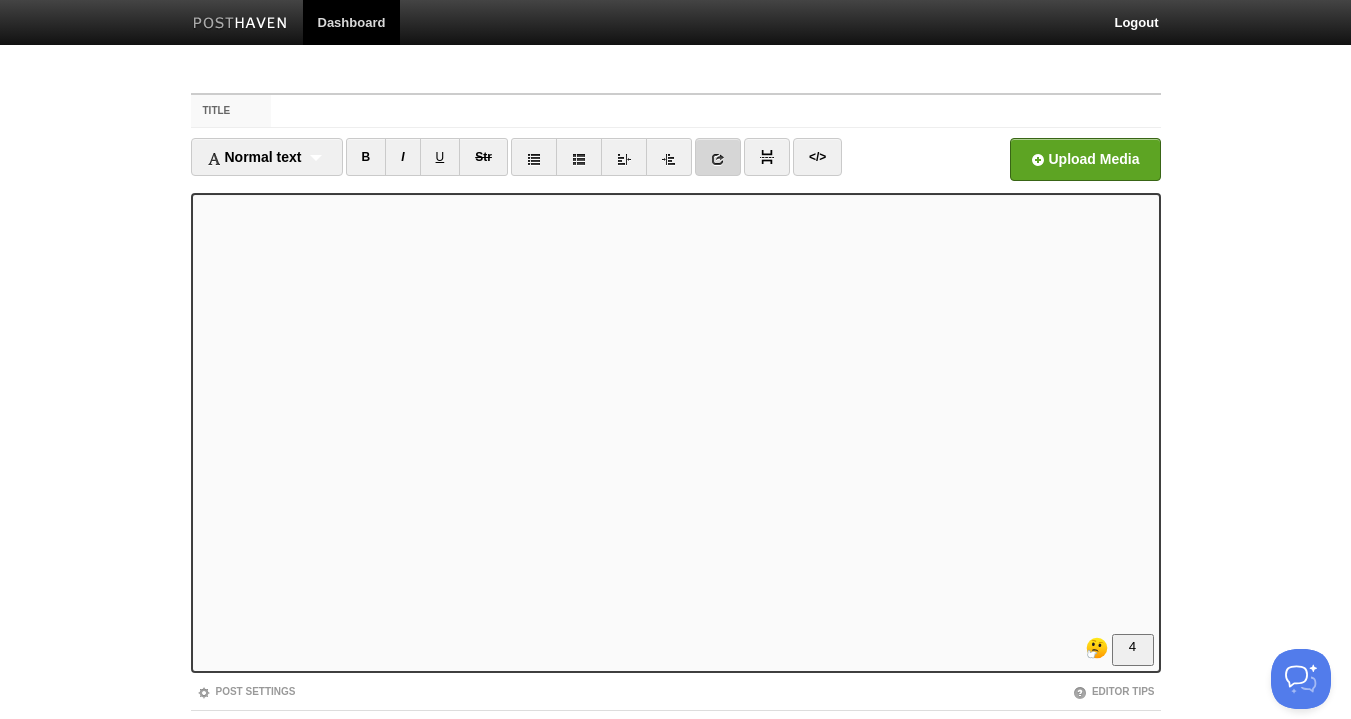 click at bounding box center [718, 159] 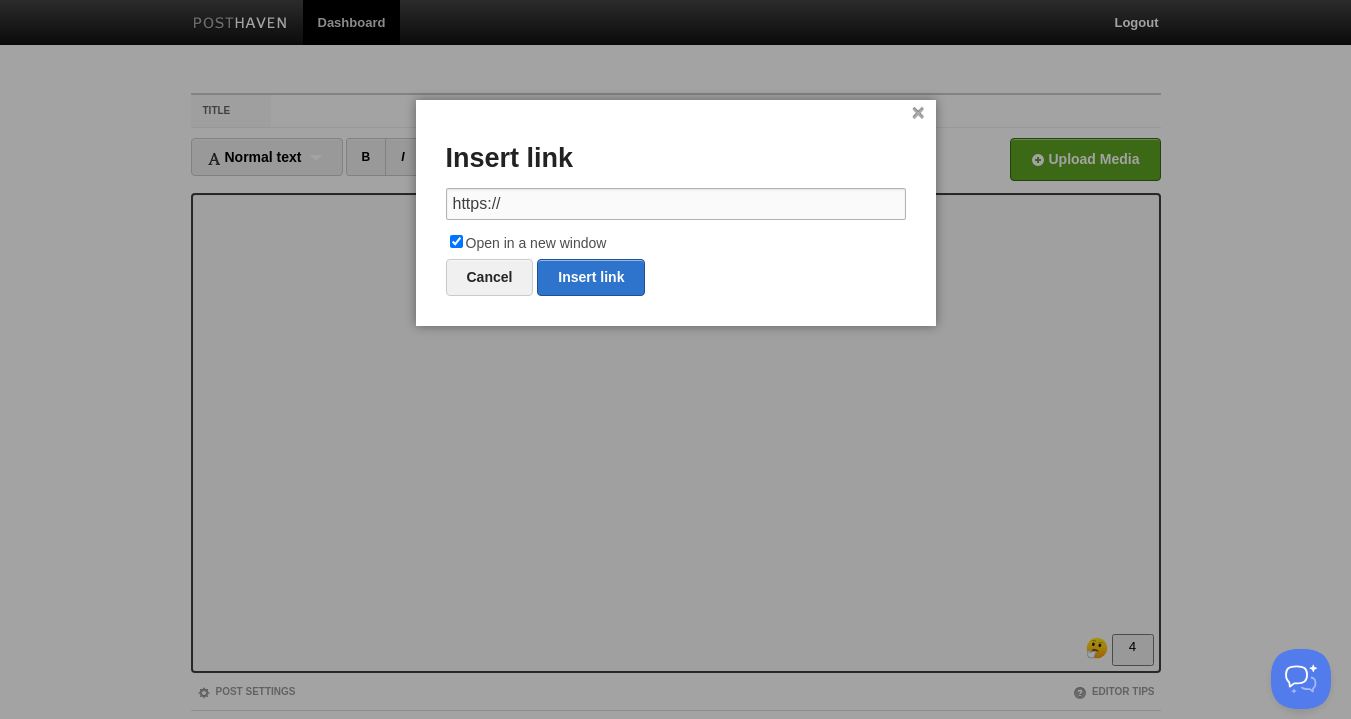 click on "https://" at bounding box center [676, 204] 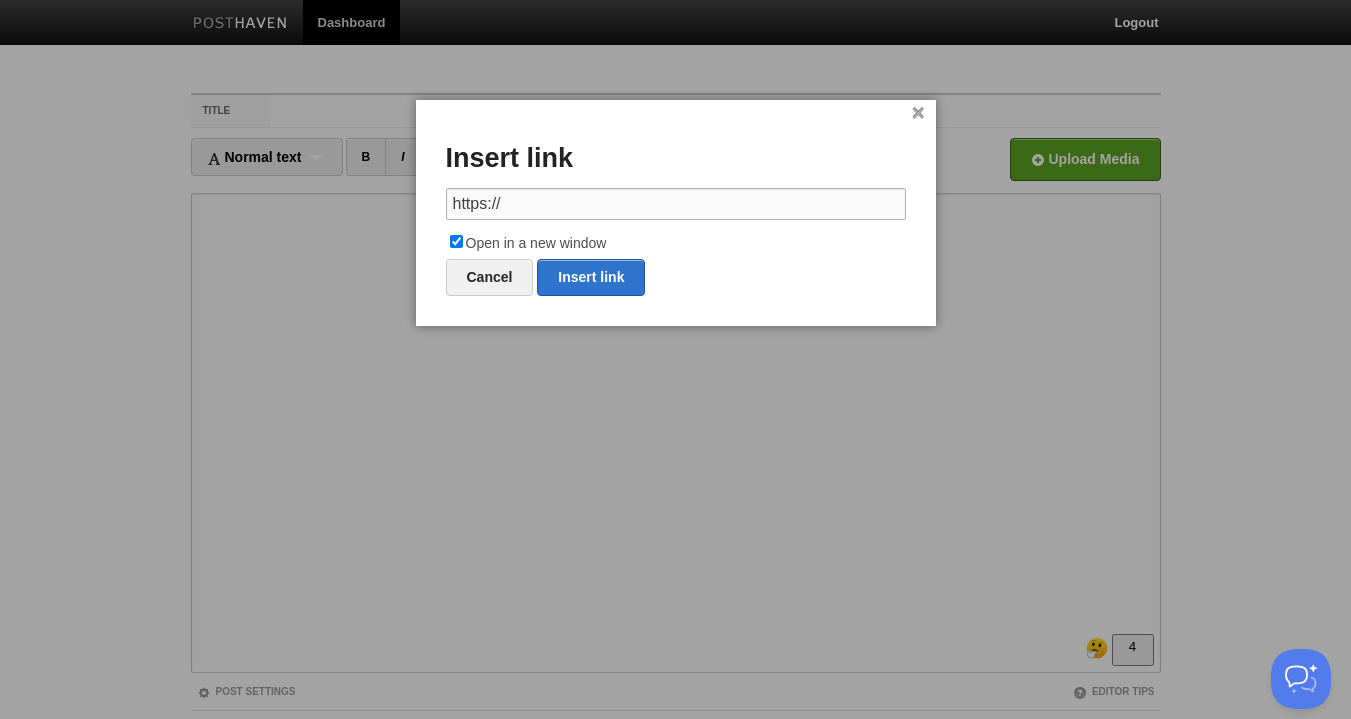 paste on "pro.positivepsychology.com/sale-page/17-strength-finding-execises/" 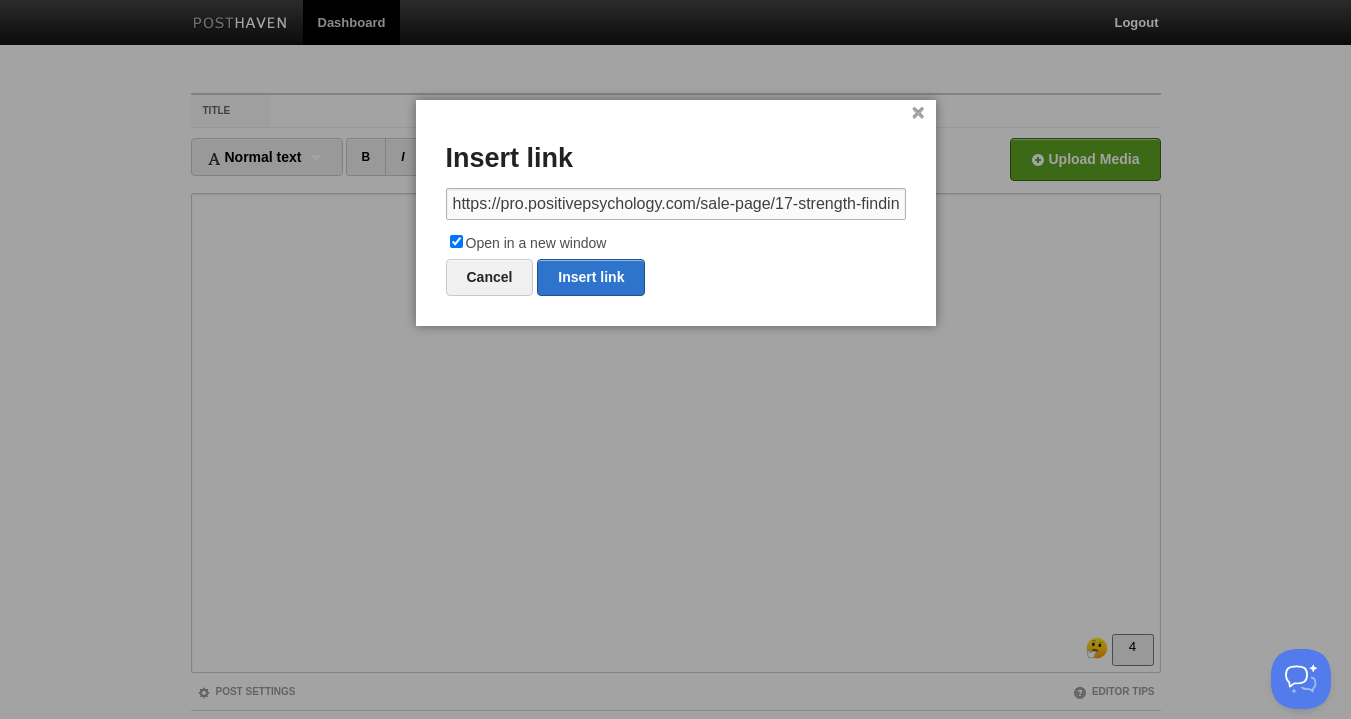 scroll, scrollTop: 0, scrollLeft: 82, axis: horizontal 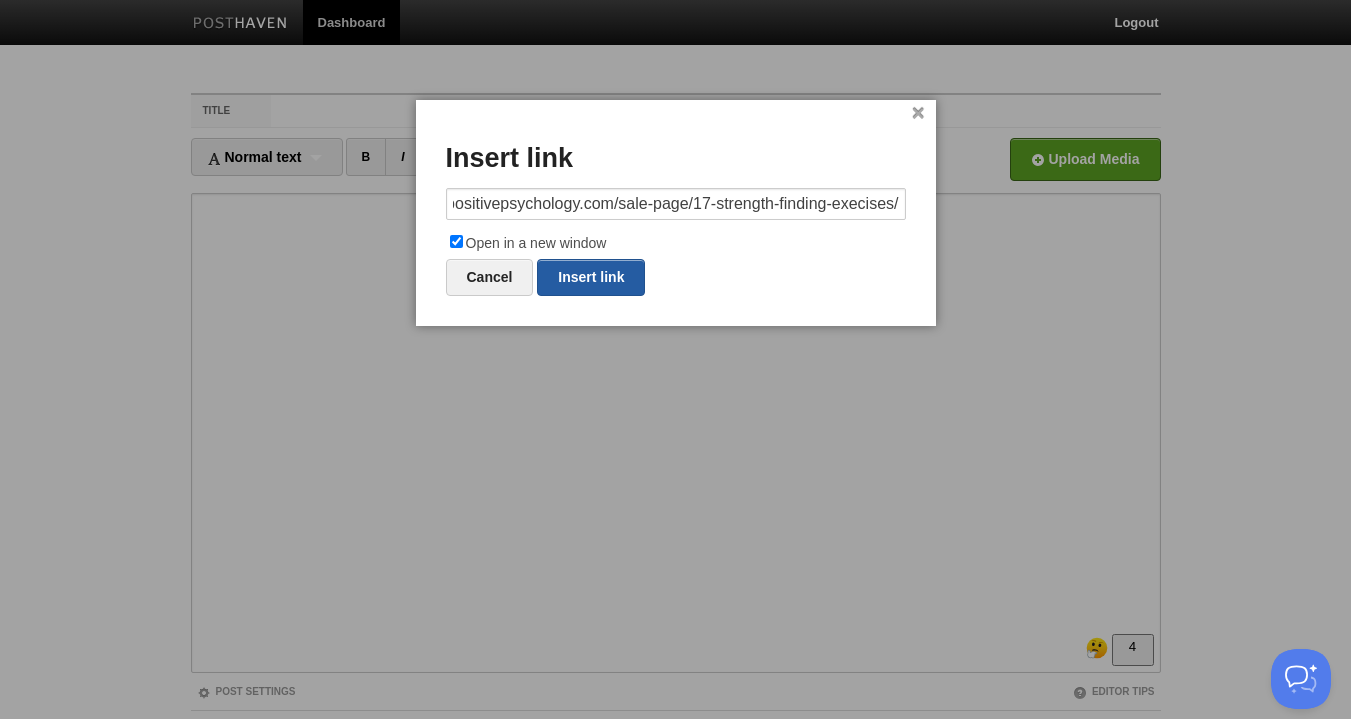 click on "Insert link" at bounding box center (591, 277) 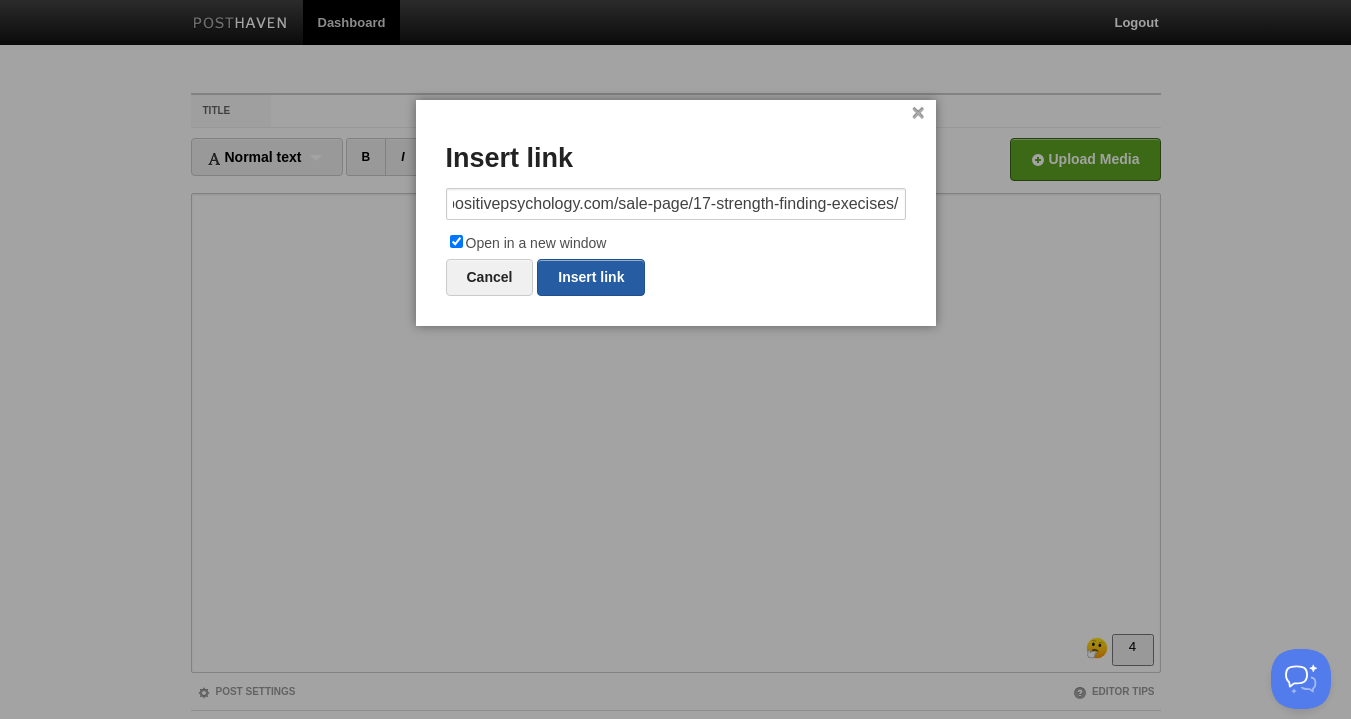 type on "https://" 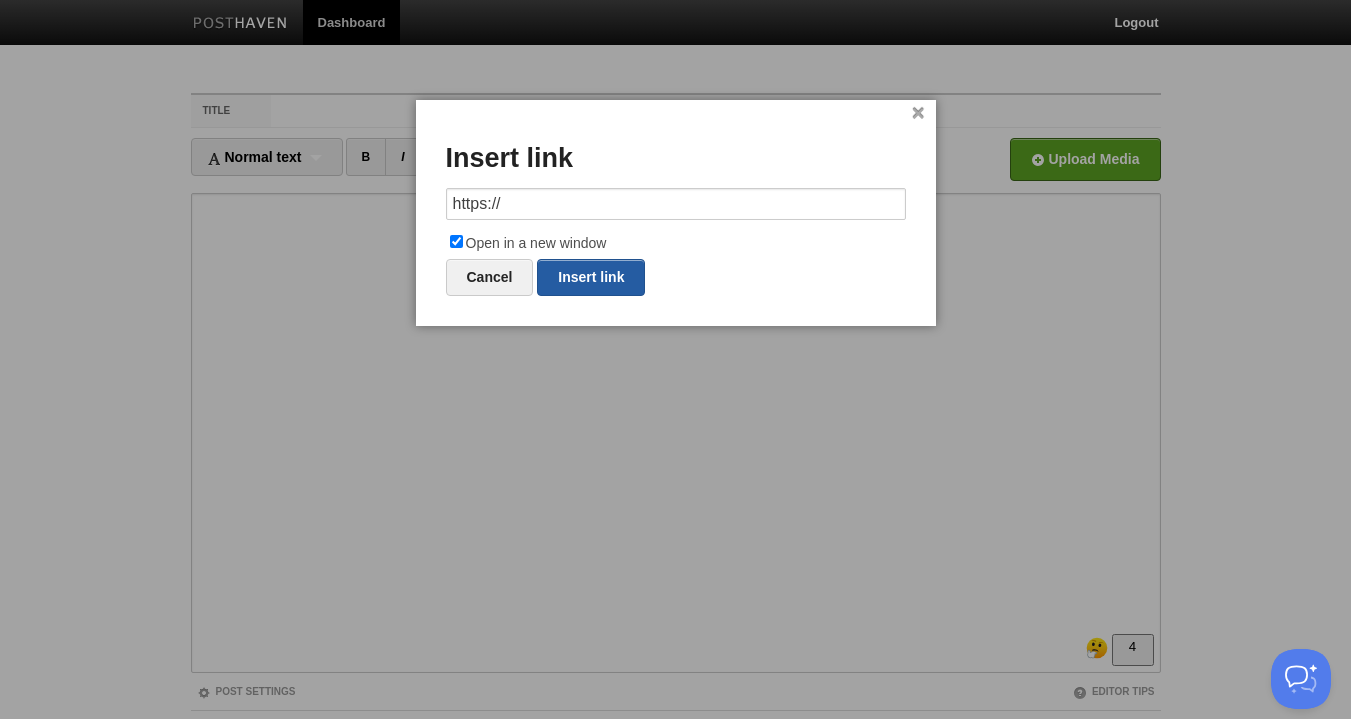 scroll, scrollTop: 0, scrollLeft: 0, axis: both 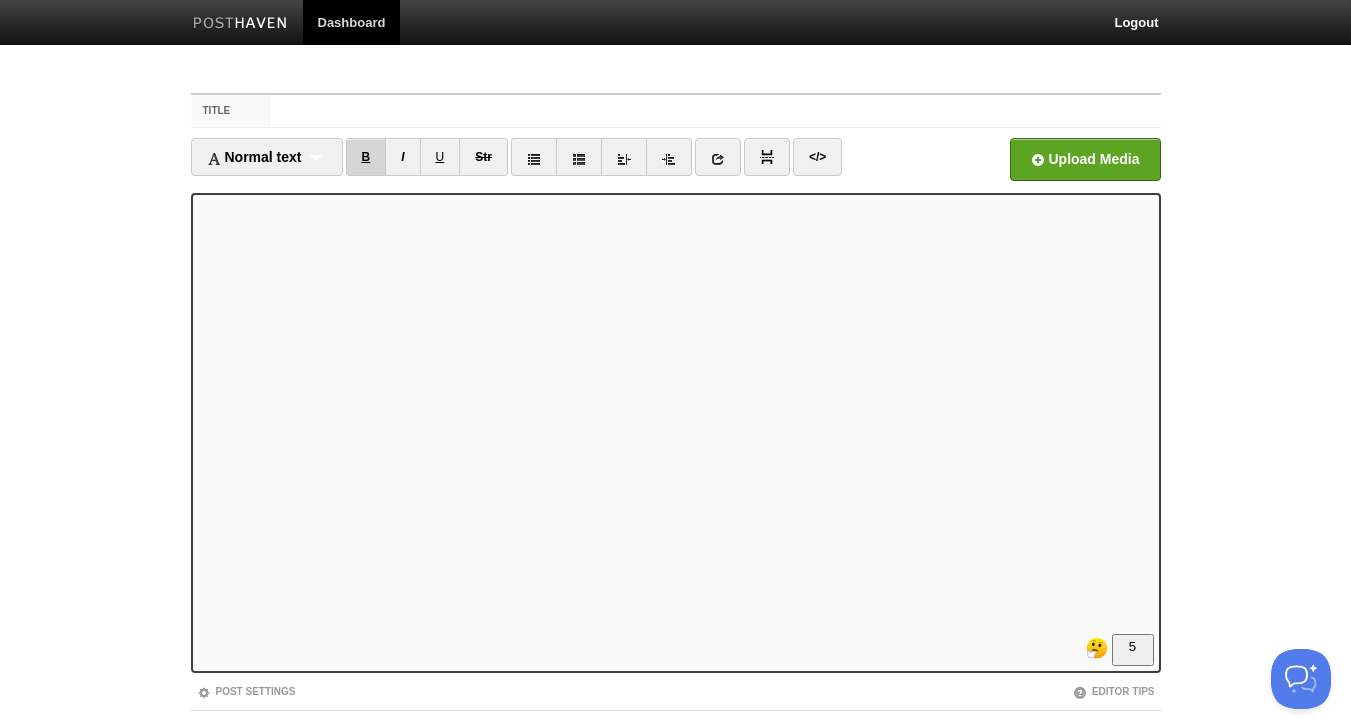 click on "B" at bounding box center [366, 157] 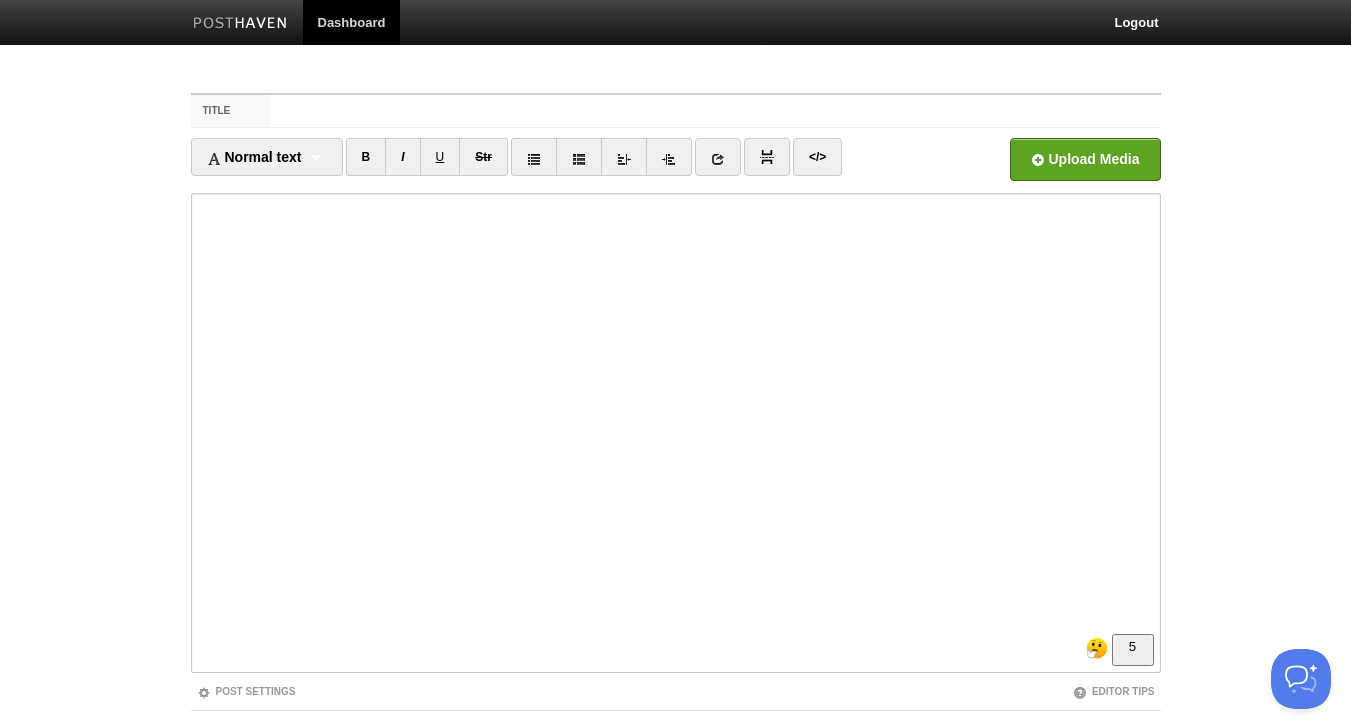 scroll, scrollTop: 404, scrollLeft: 0, axis: vertical 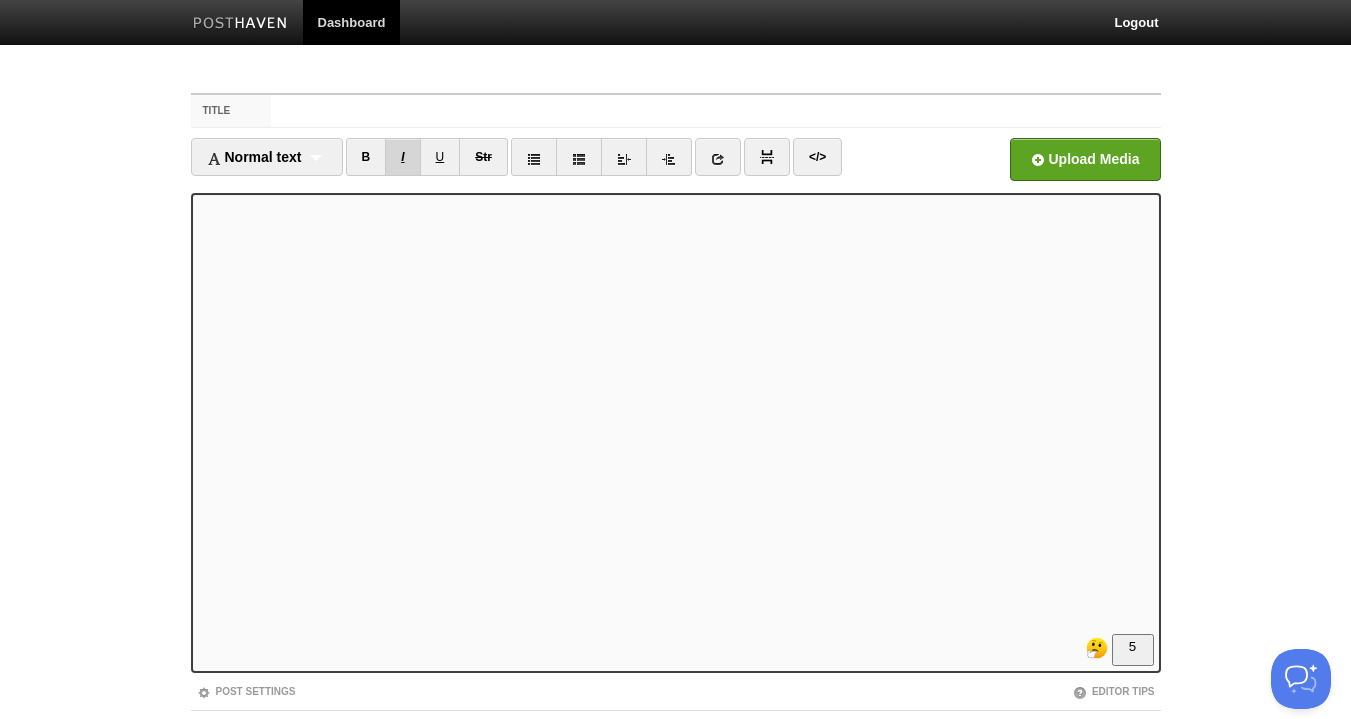 click on "I" at bounding box center (402, 157) 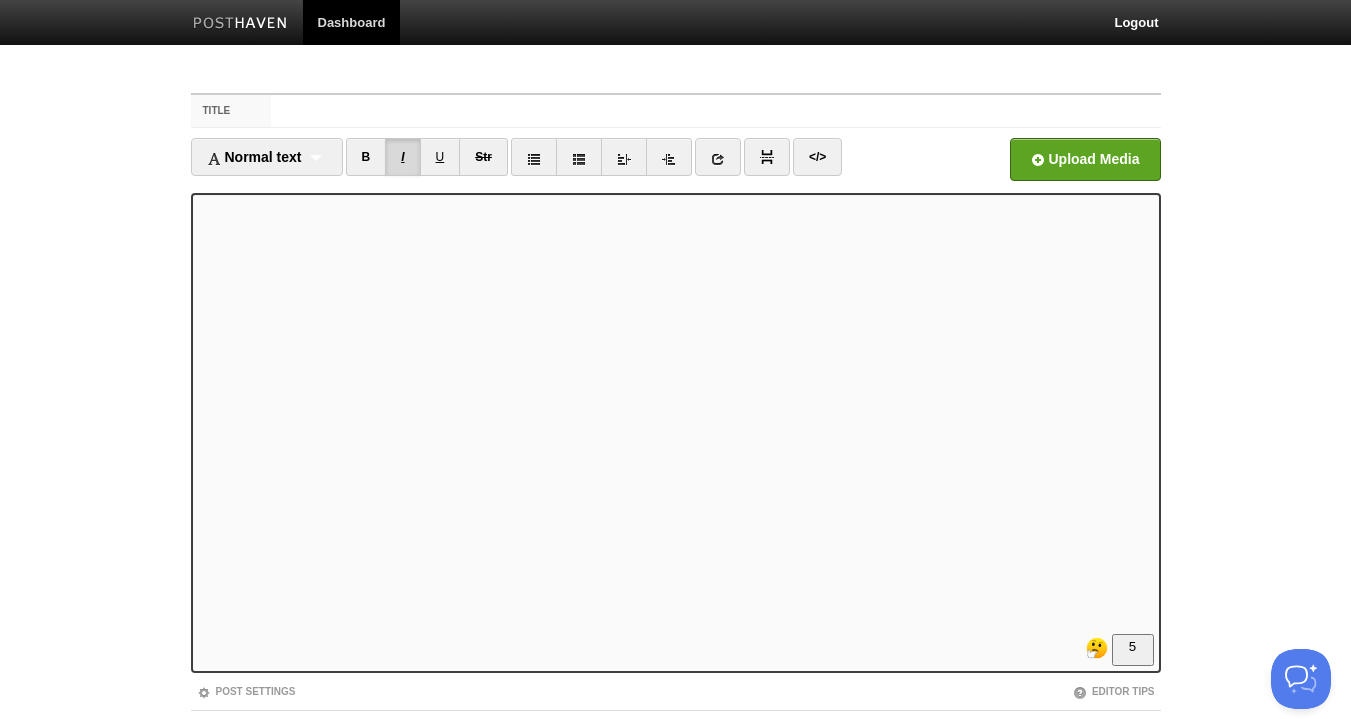 click on "I" at bounding box center (402, 157) 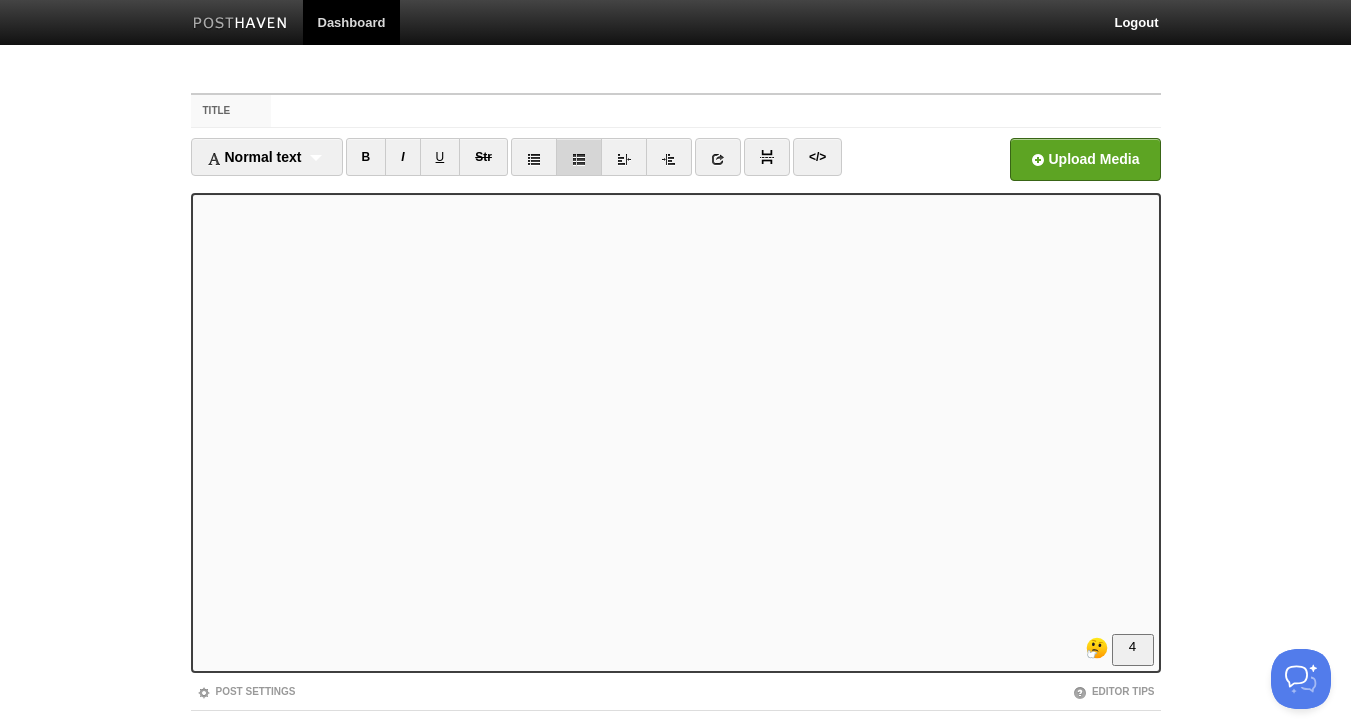drag, startPoint x: 406, startPoint y: 149, endPoint x: 564, endPoint y: 151, distance: 158.01266 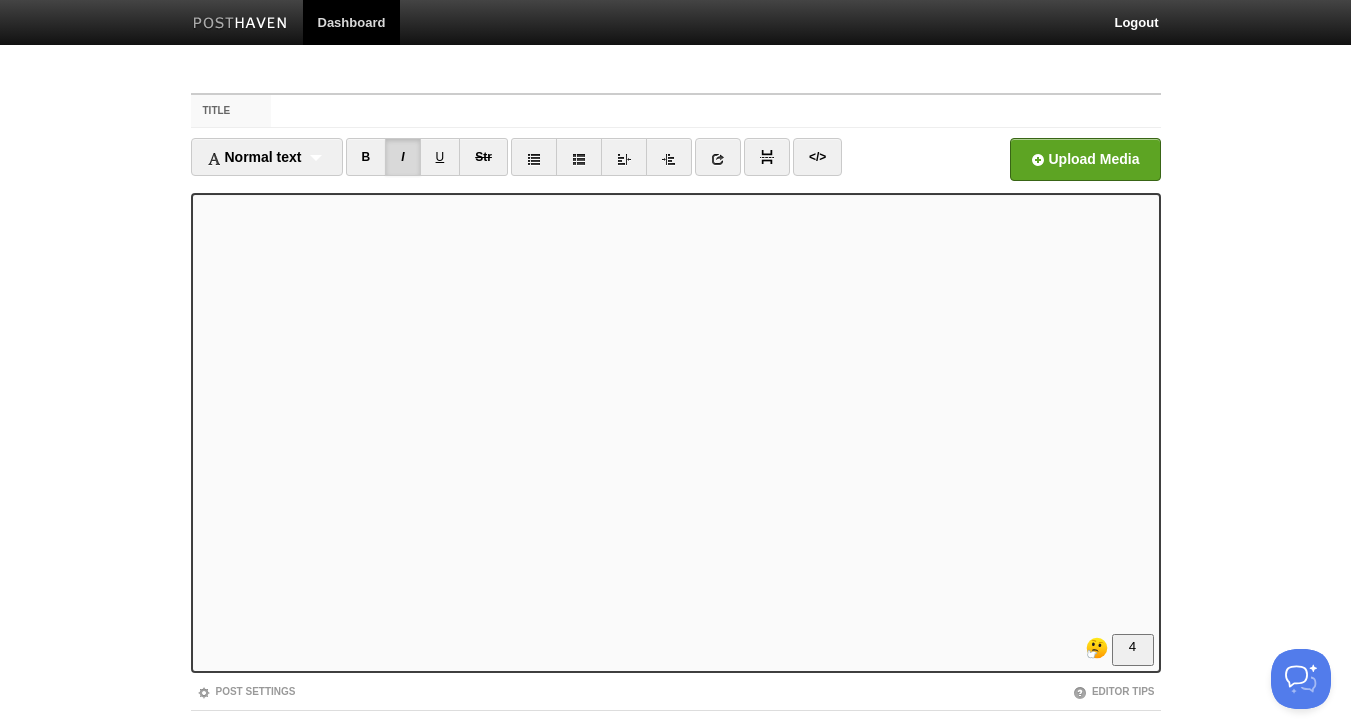 scroll, scrollTop: 458, scrollLeft: 0, axis: vertical 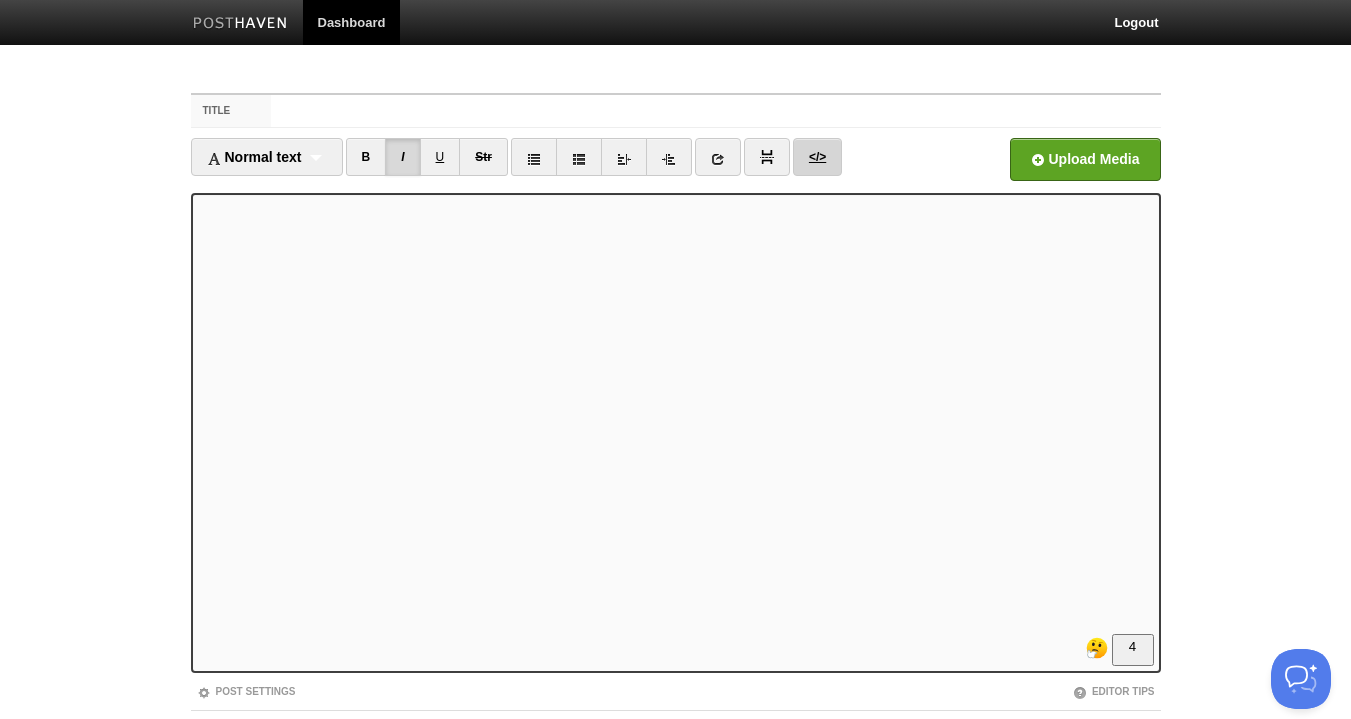 click on "</>" at bounding box center (817, 157) 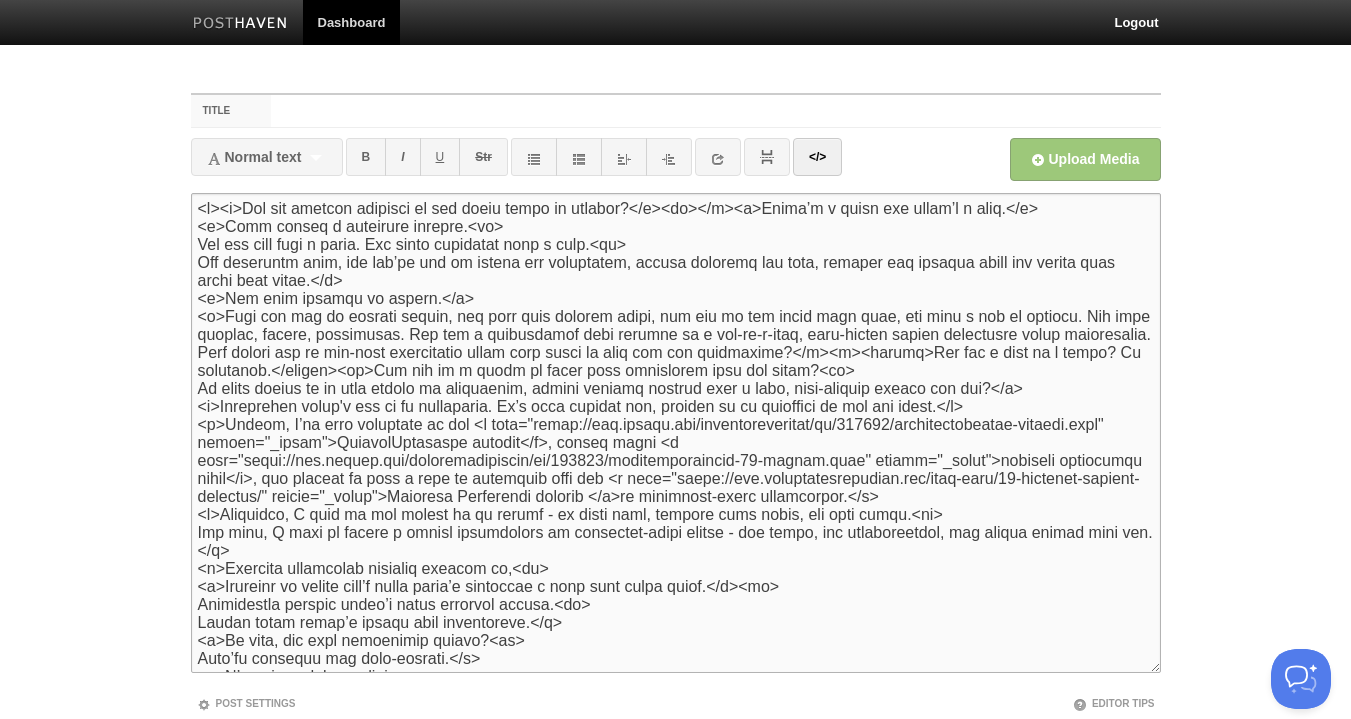 scroll, scrollTop: 211, scrollLeft: 0, axis: vertical 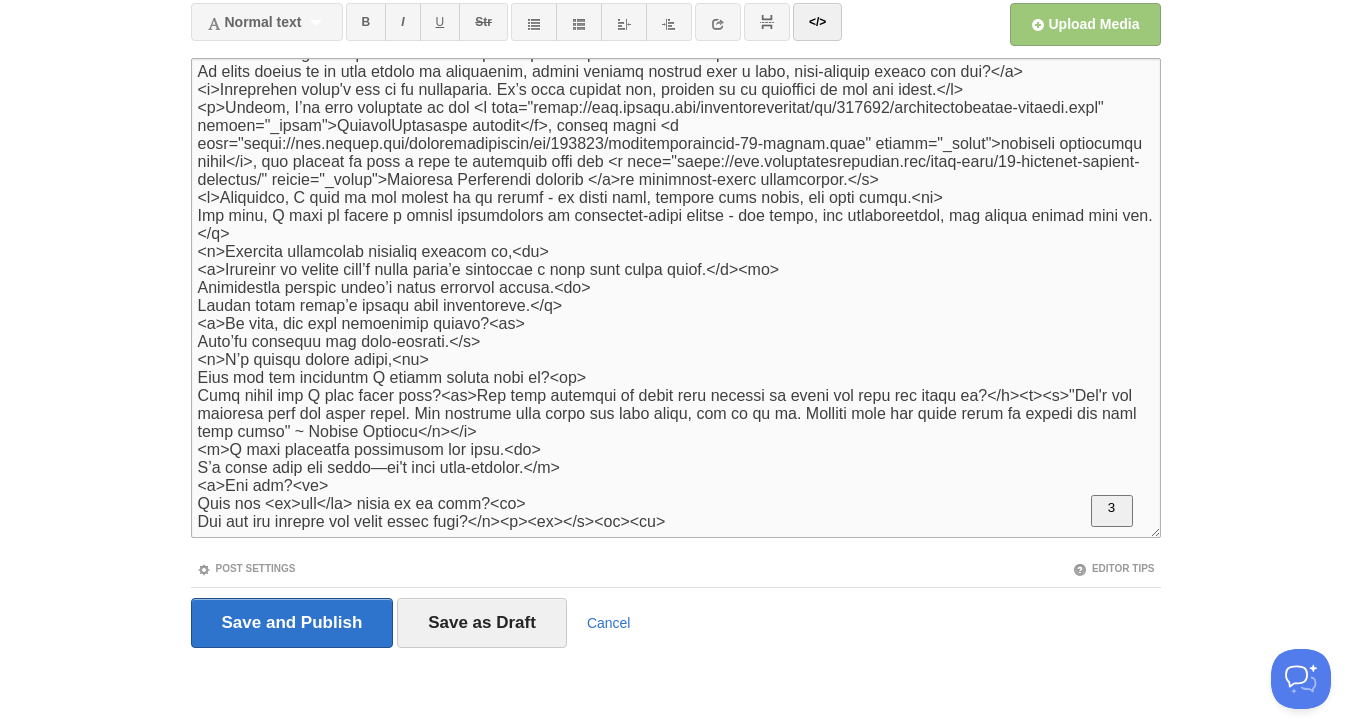 click at bounding box center (676, 298) 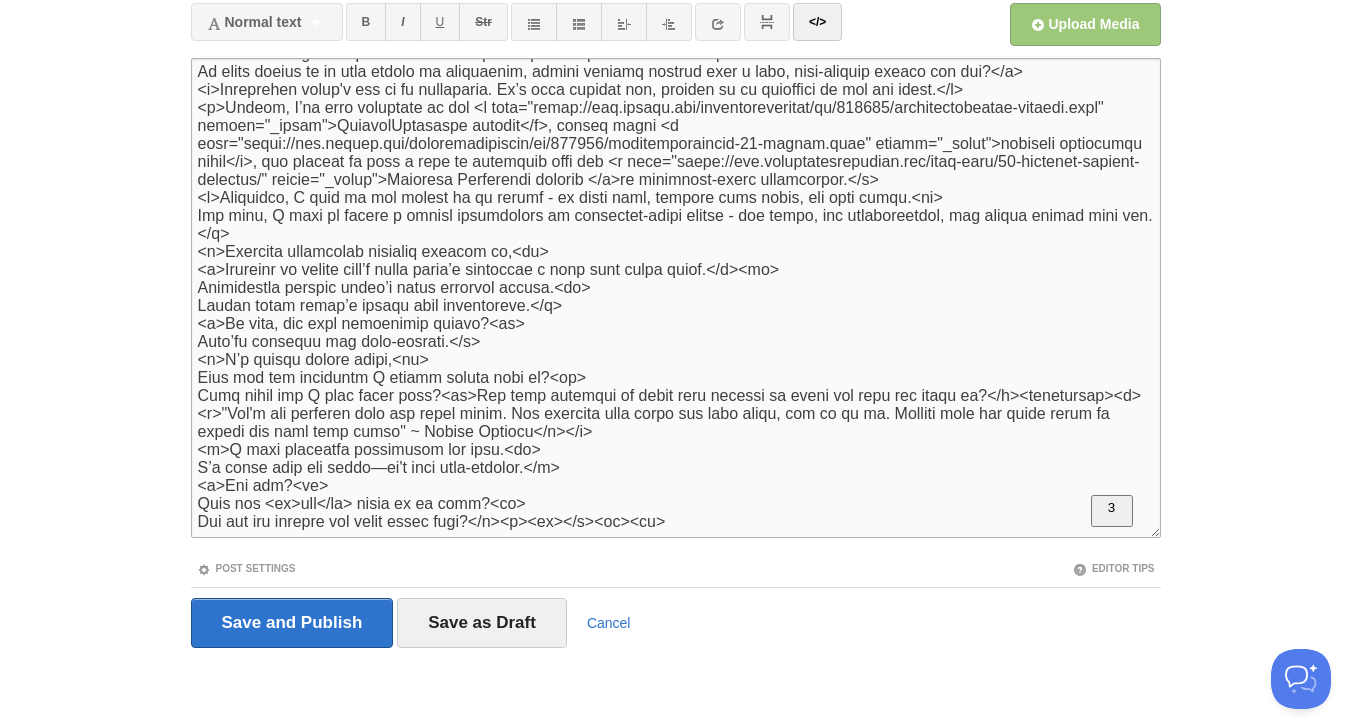 drag, startPoint x: 311, startPoint y: 403, endPoint x: 213, endPoint y: 408, distance: 98.12747 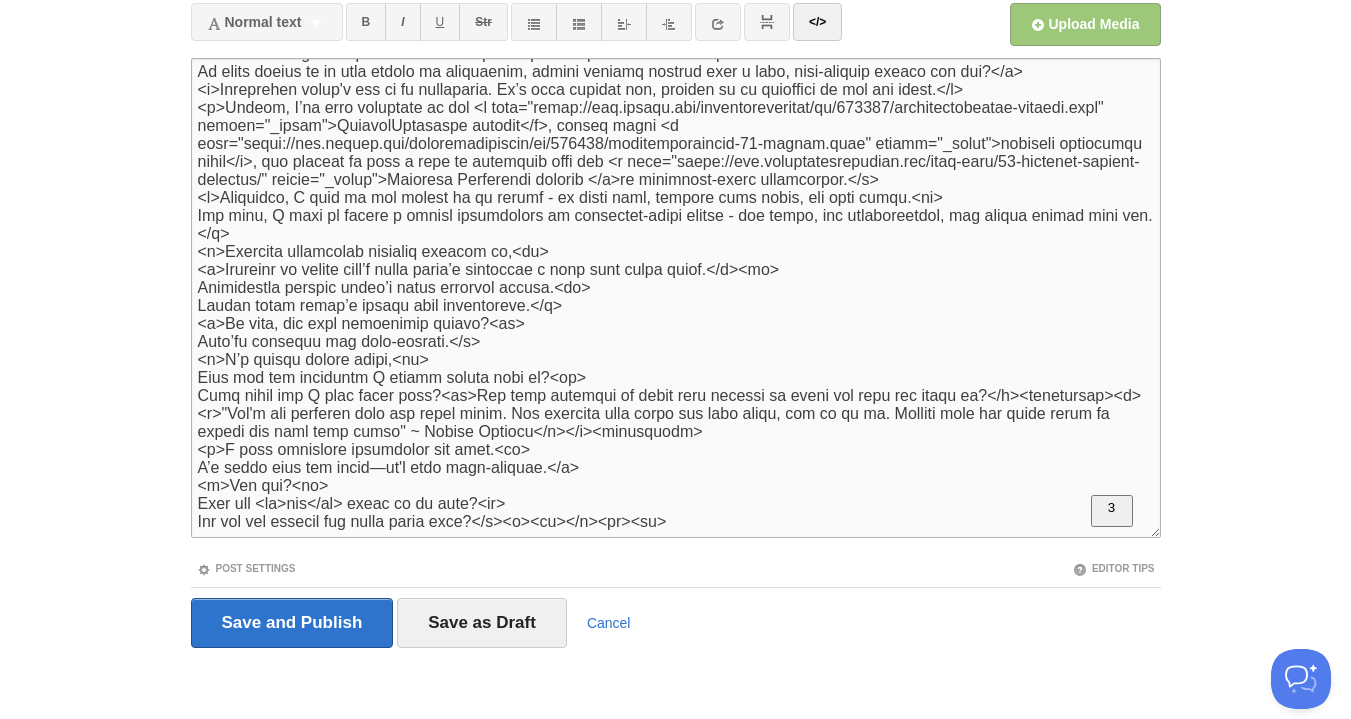 click at bounding box center (676, 298) 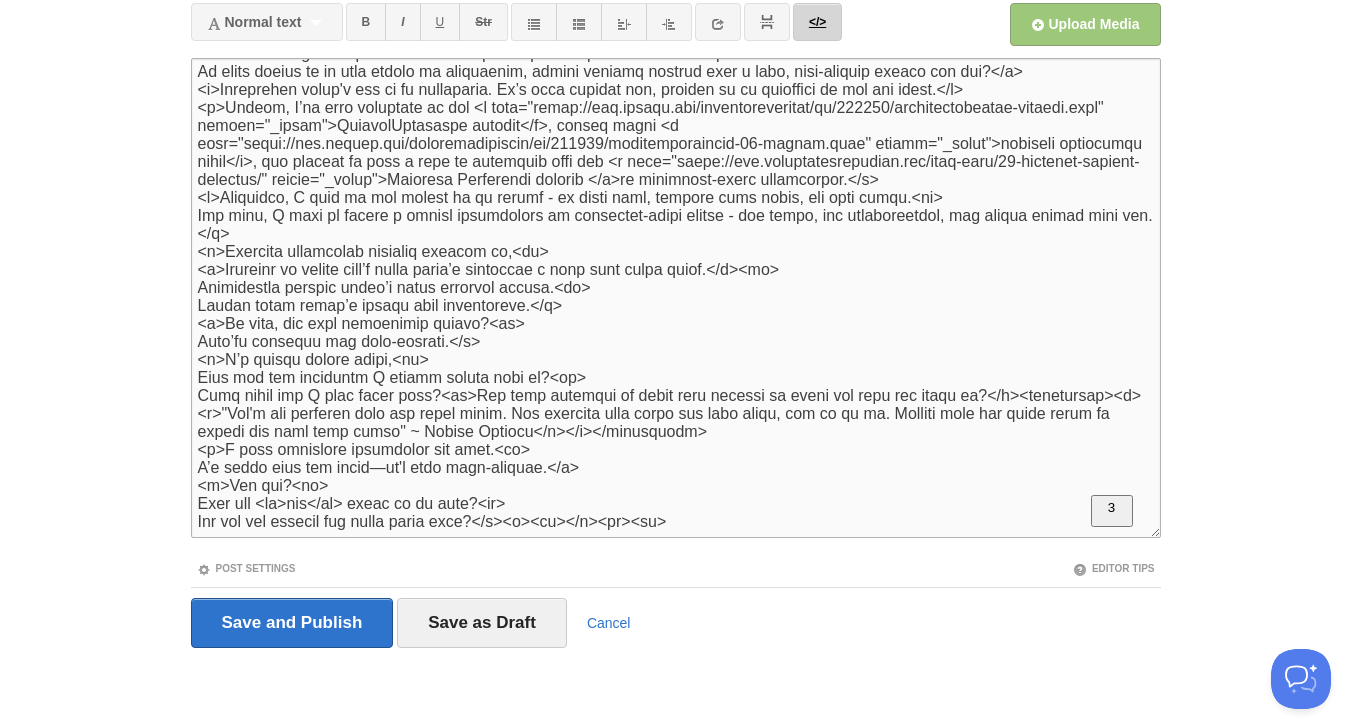 click on "</>" at bounding box center (817, 22) 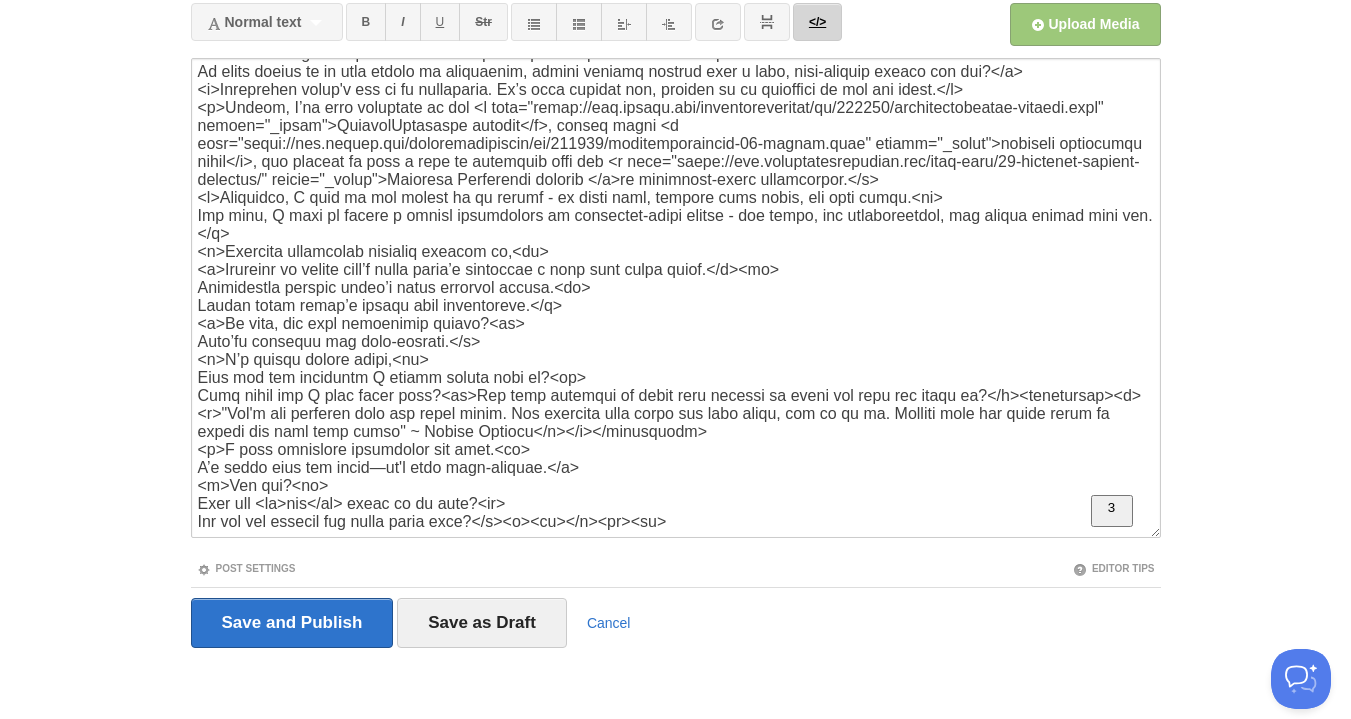 scroll, scrollTop: 123, scrollLeft: 0, axis: vertical 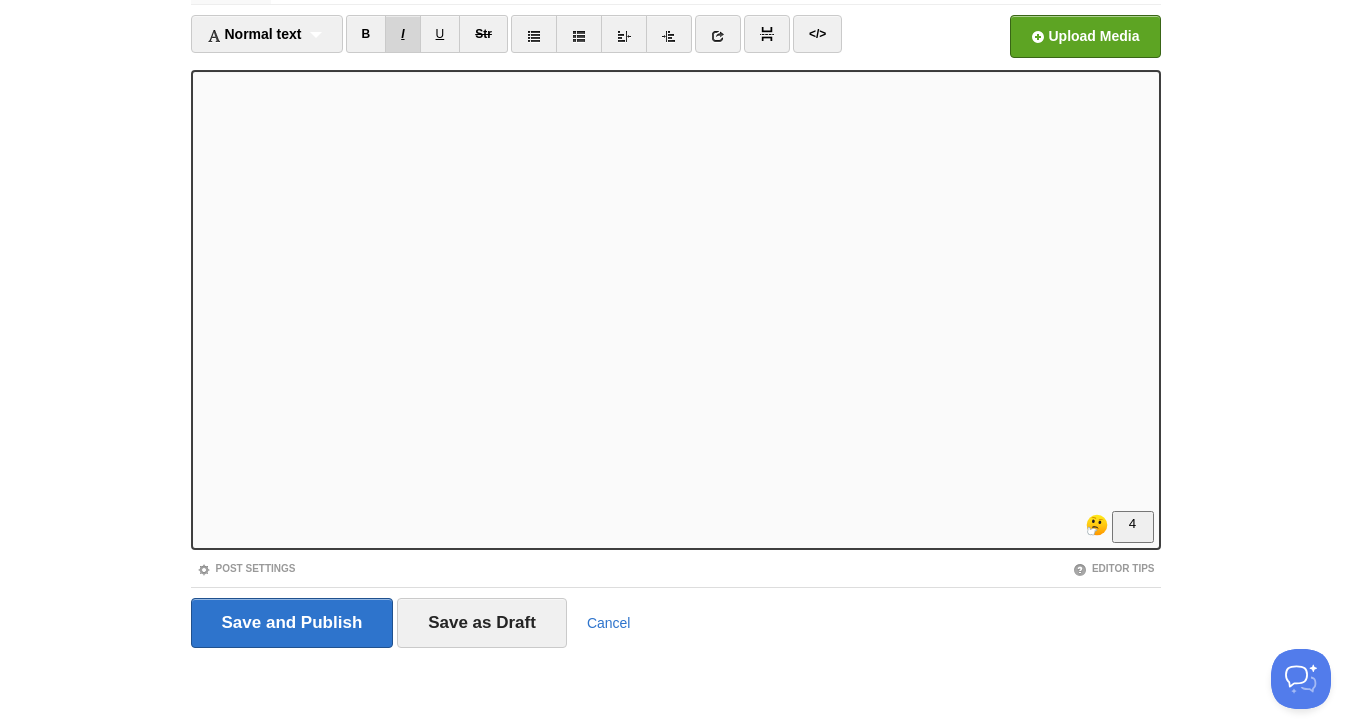 click on "I" at bounding box center (402, 34) 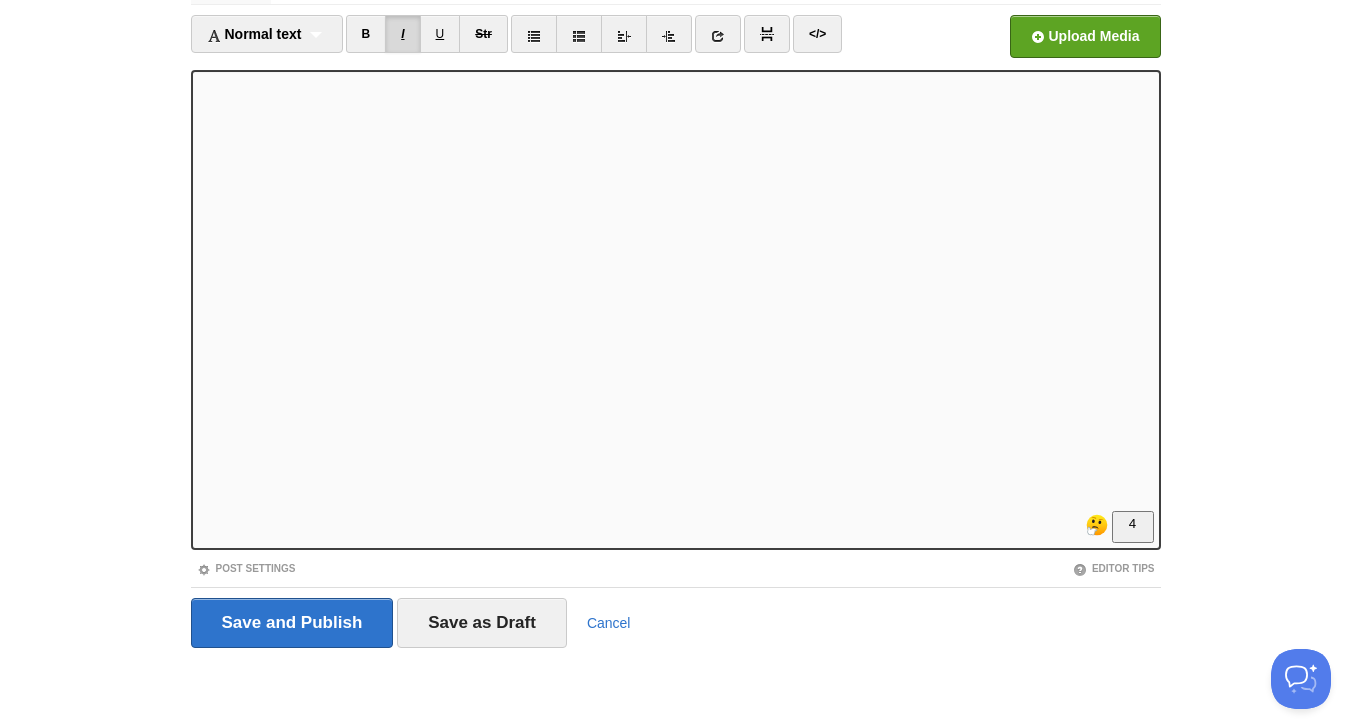 click on "I" at bounding box center (402, 34) 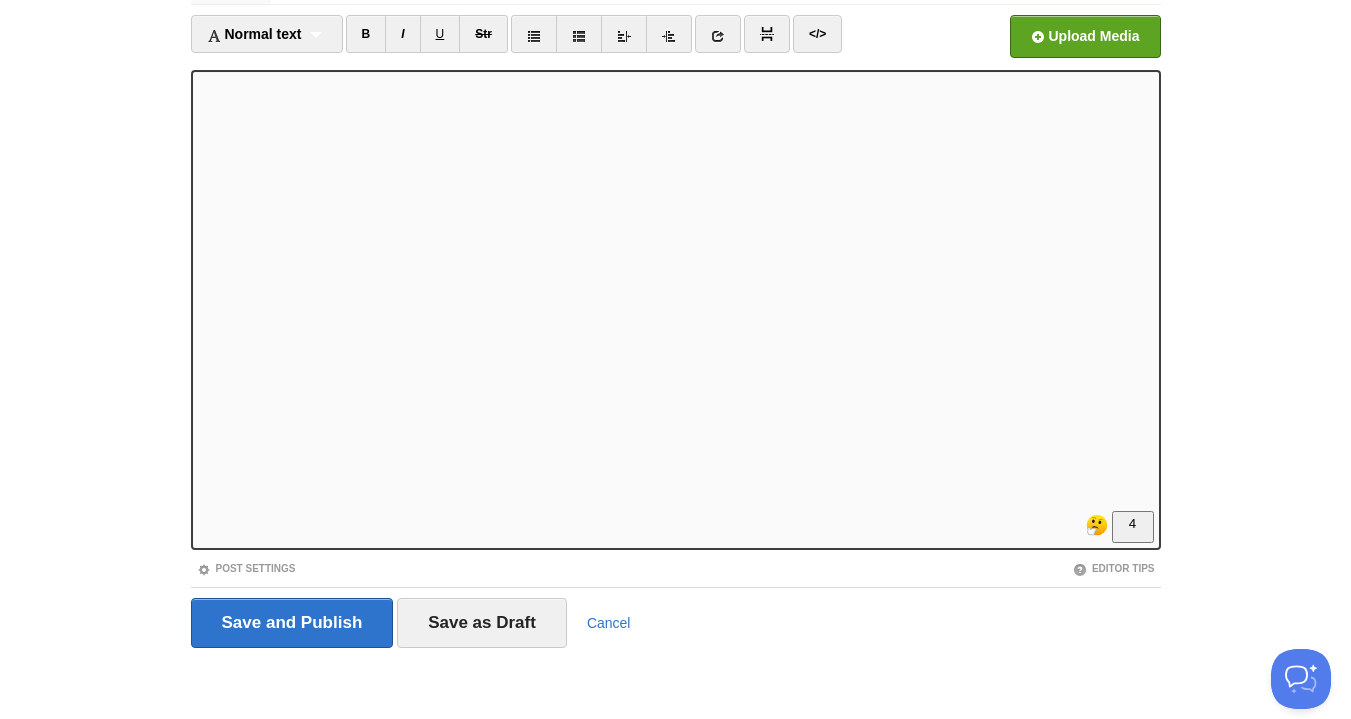 scroll, scrollTop: 0, scrollLeft: 0, axis: both 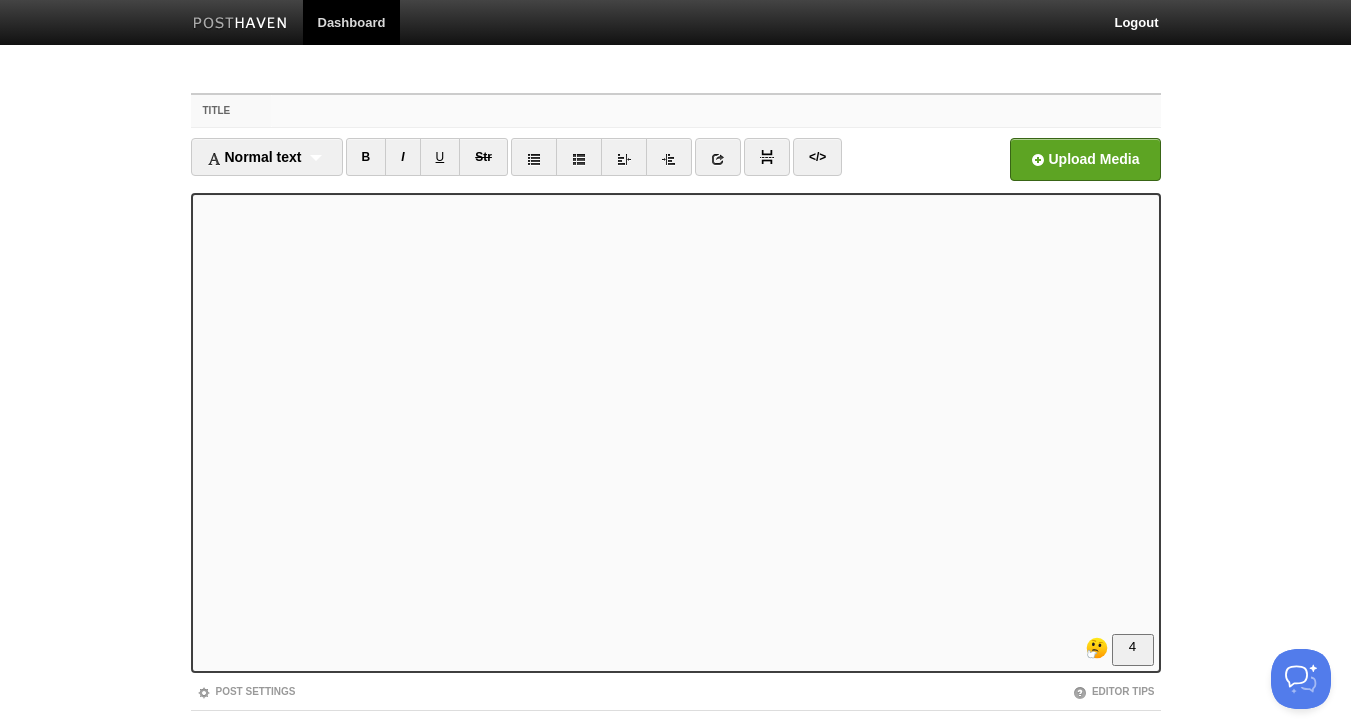 click on "Title" at bounding box center [715, 111] 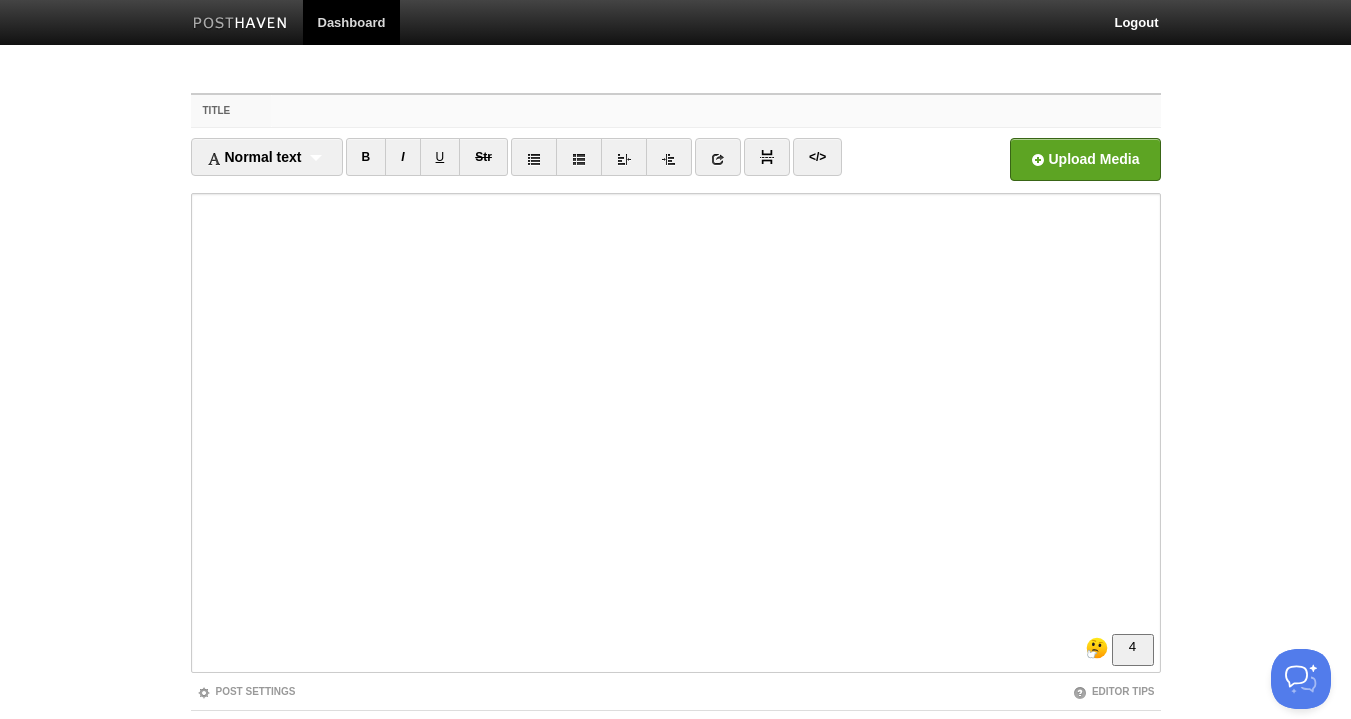 paste on "the Case Against Well-Roundedness" 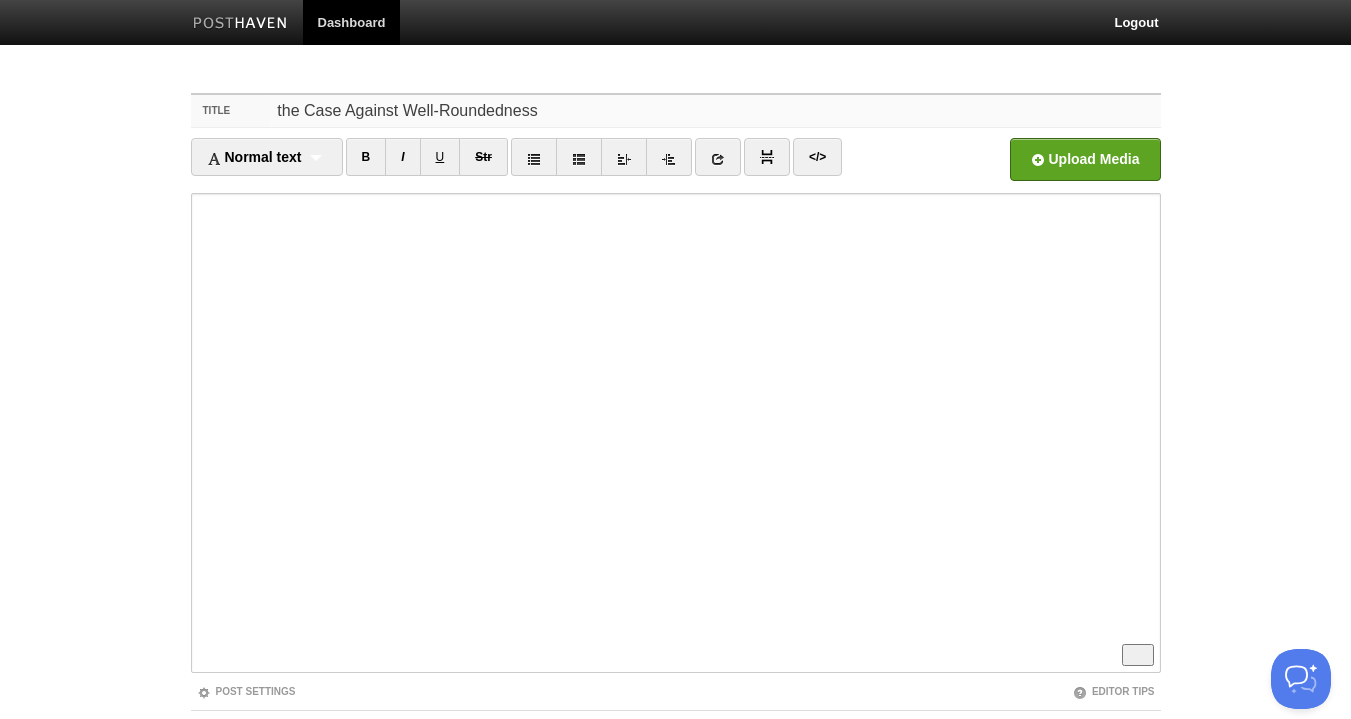 click on "the Case Against Well-Roundedness" at bounding box center [715, 111] 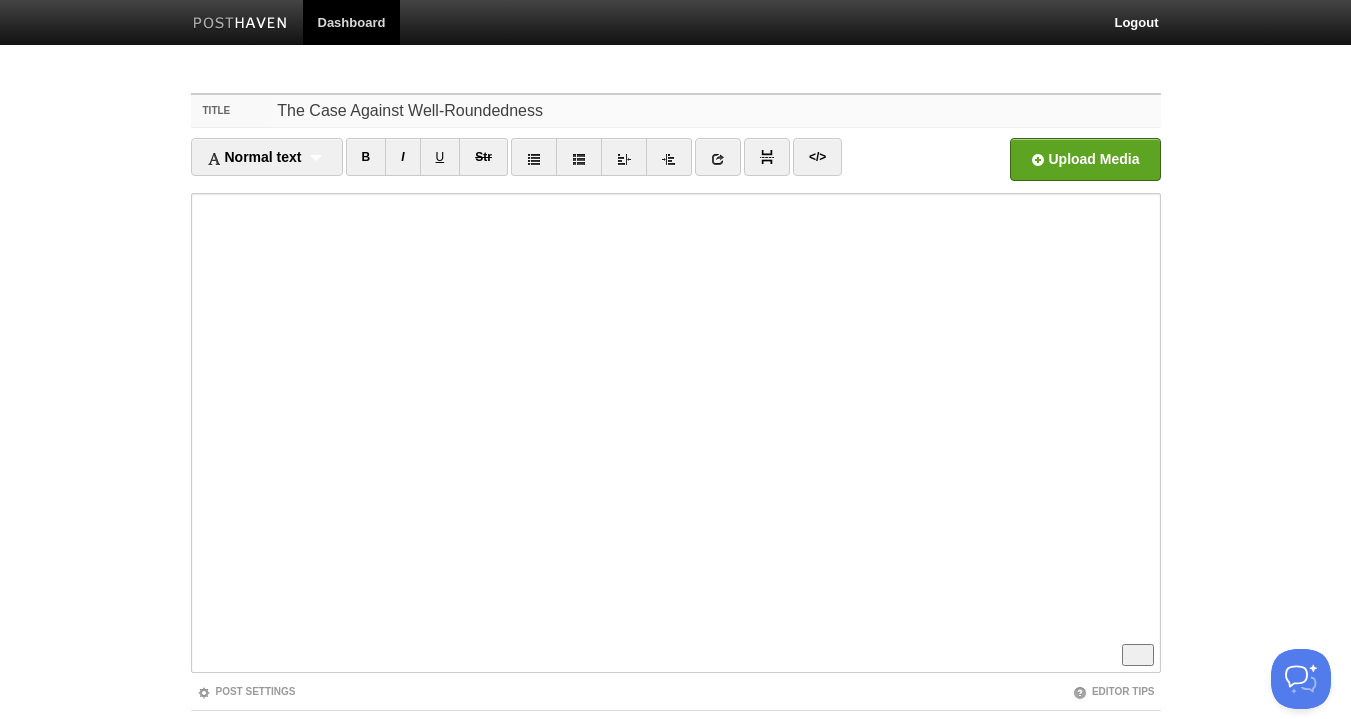 click on "The Case Against Well-Roundedness" at bounding box center (715, 111) 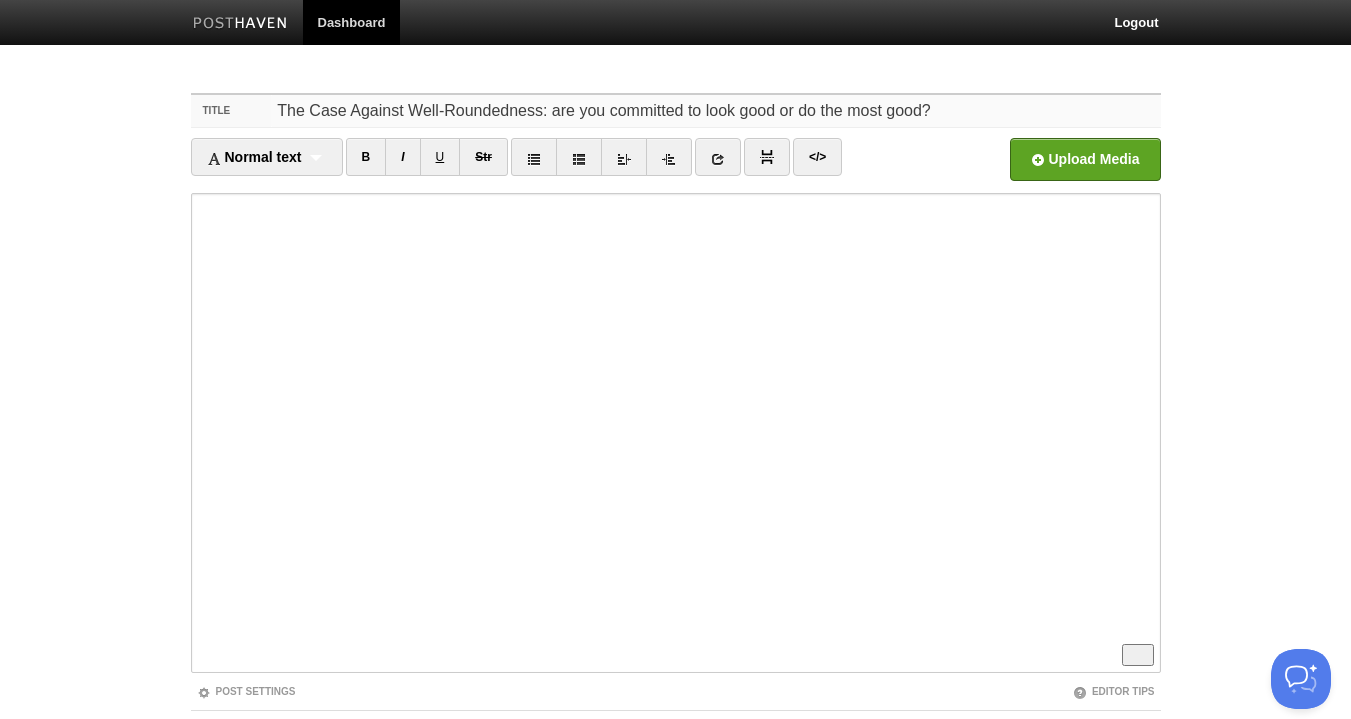scroll, scrollTop: 324, scrollLeft: 0, axis: vertical 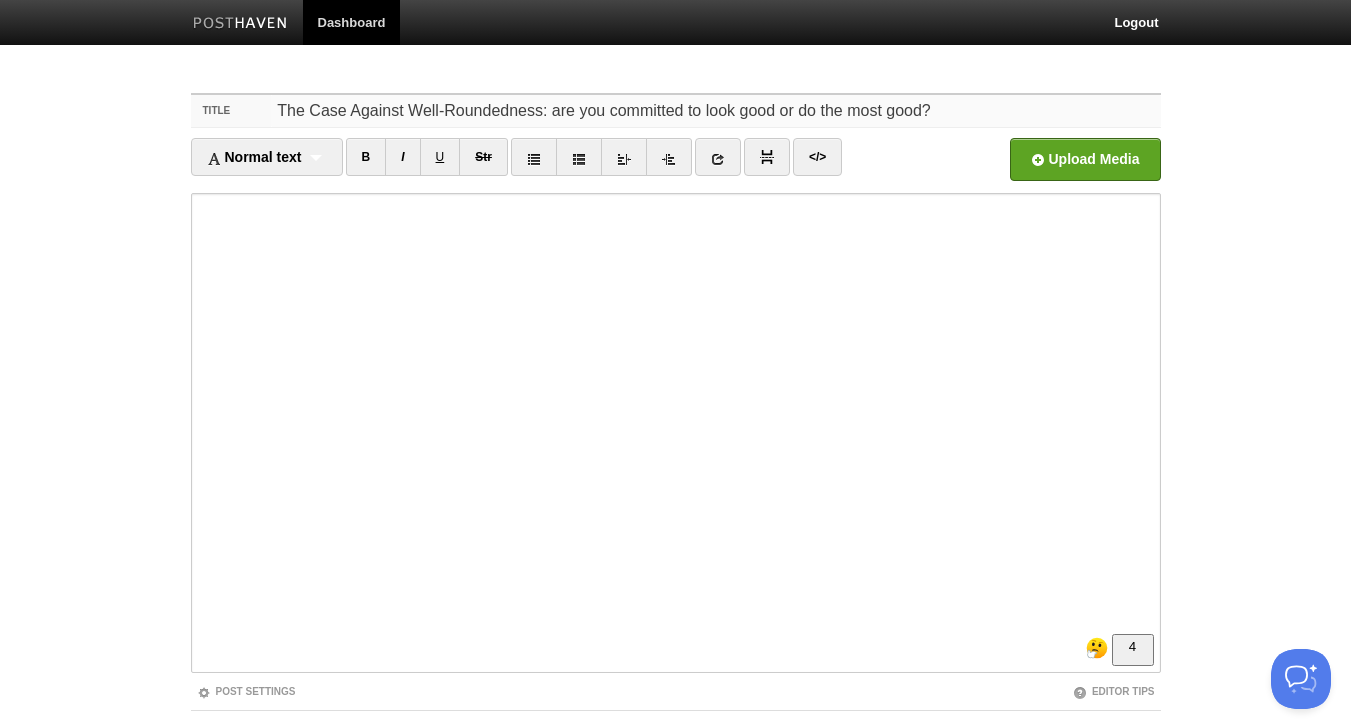 type on "The Case Against Well-Roundedness: are you committed to look good or do the most good?" 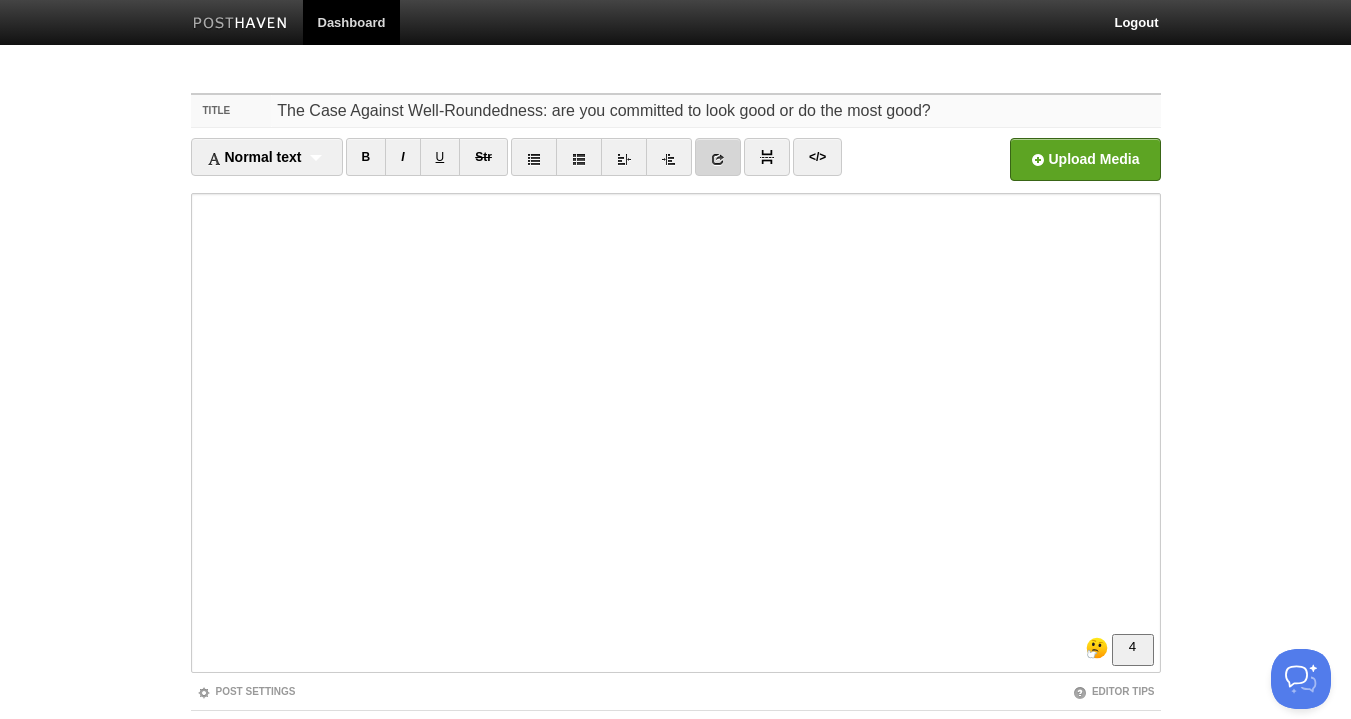 scroll, scrollTop: 0, scrollLeft: 0, axis: both 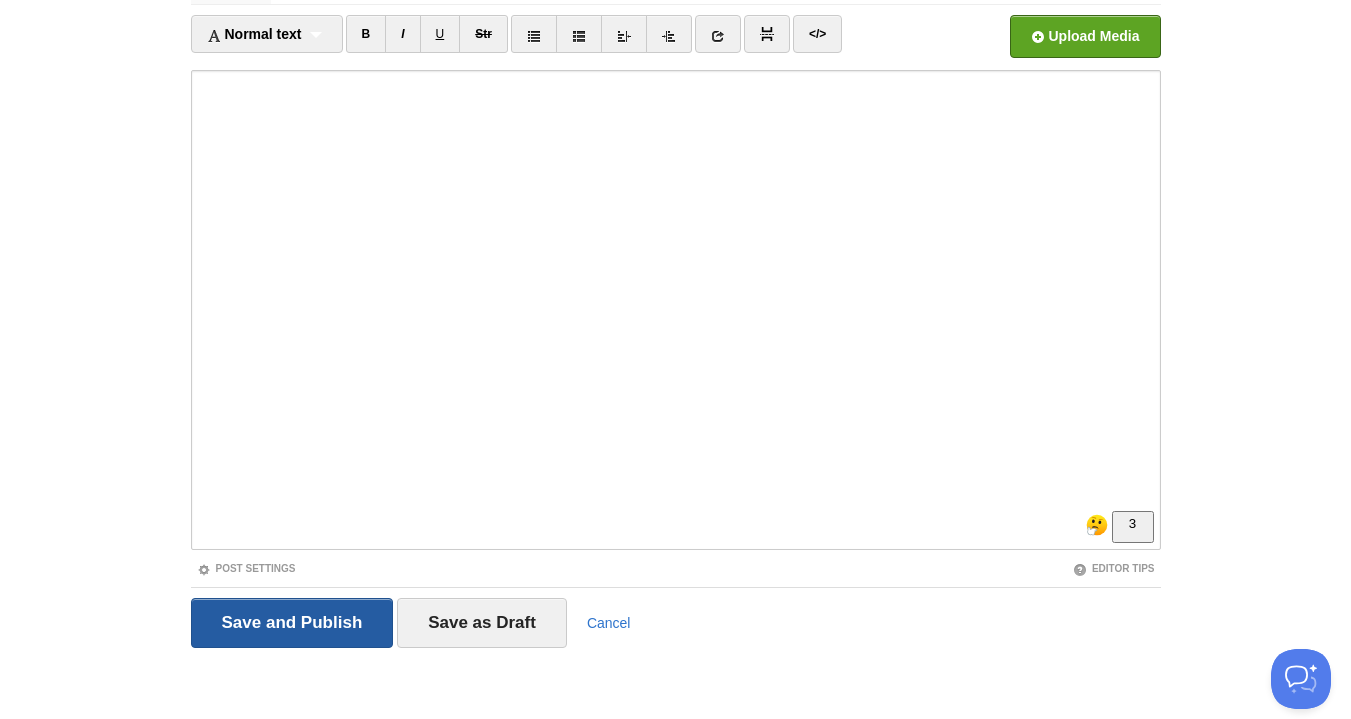 click on "Save and Publish" at bounding box center (292, 623) 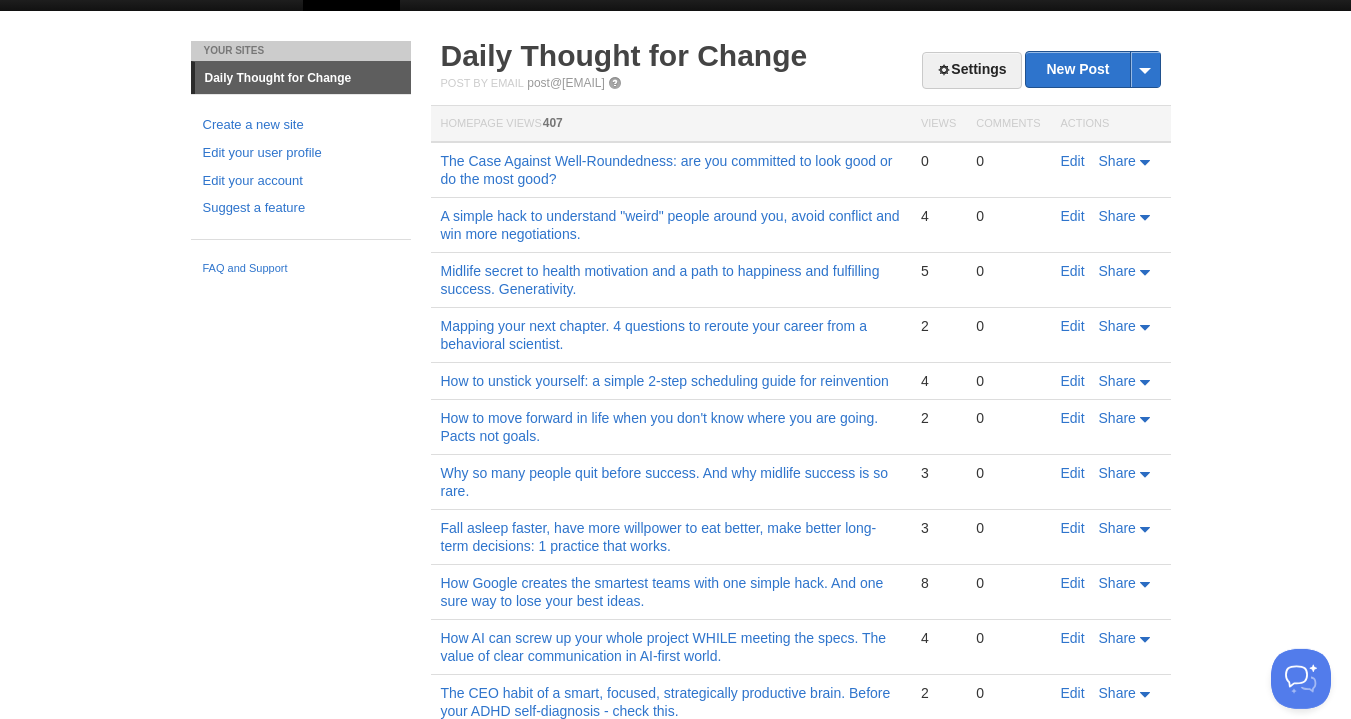 scroll, scrollTop: 0, scrollLeft: 0, axis: both 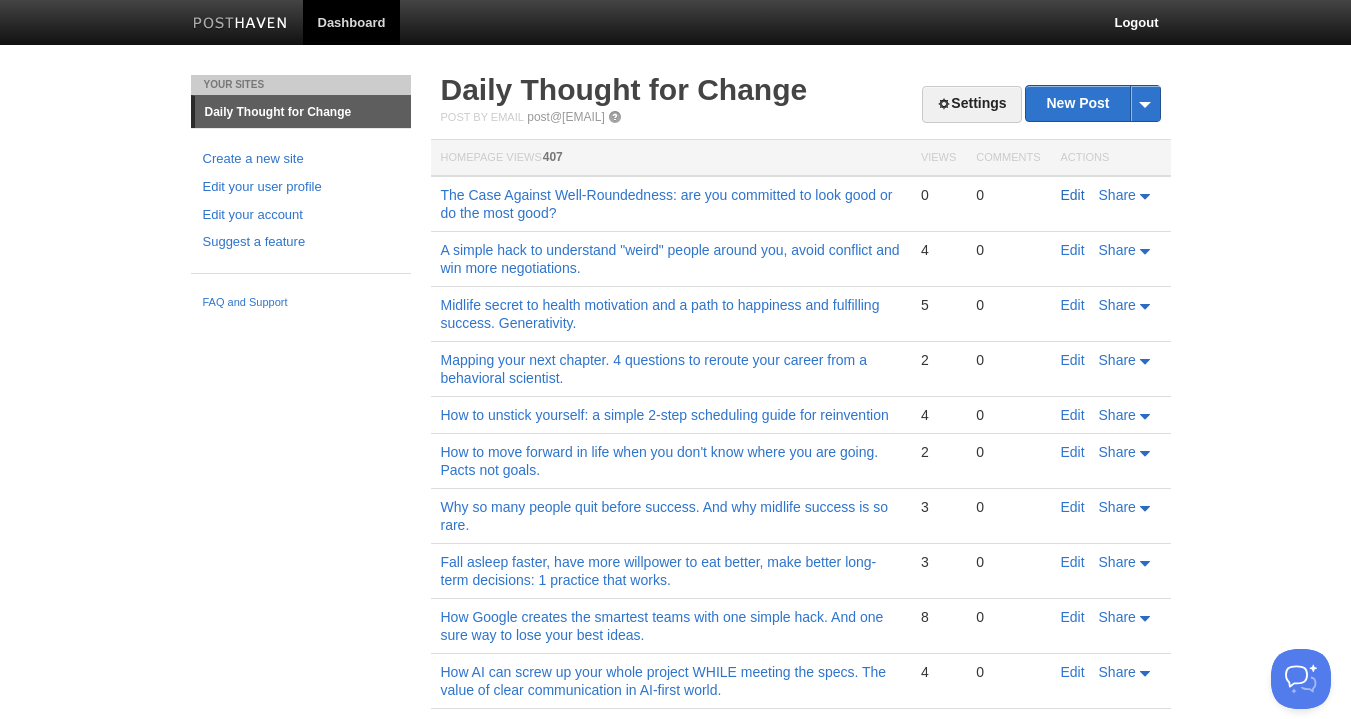 click on "Edit" at bounding box center [1073, 195] 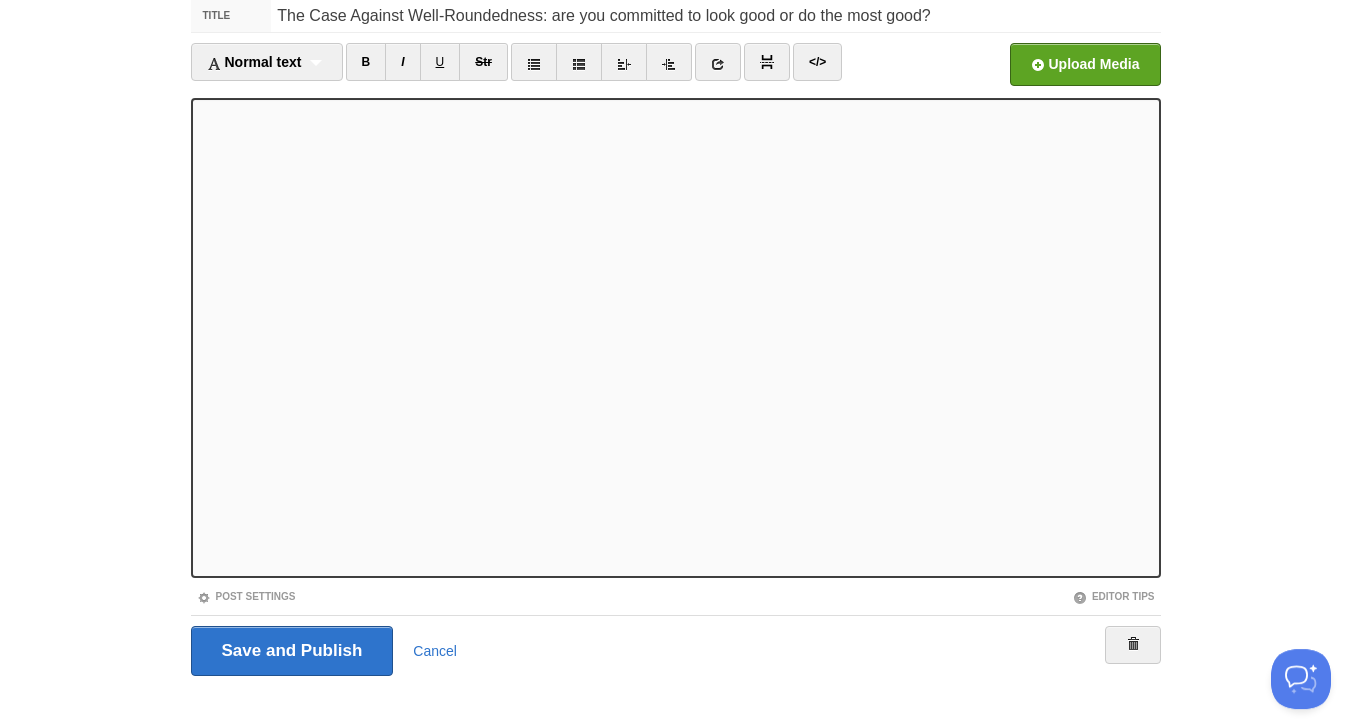 scroll, scrollTop: 123, scrollLeft: 0, axis: vertical 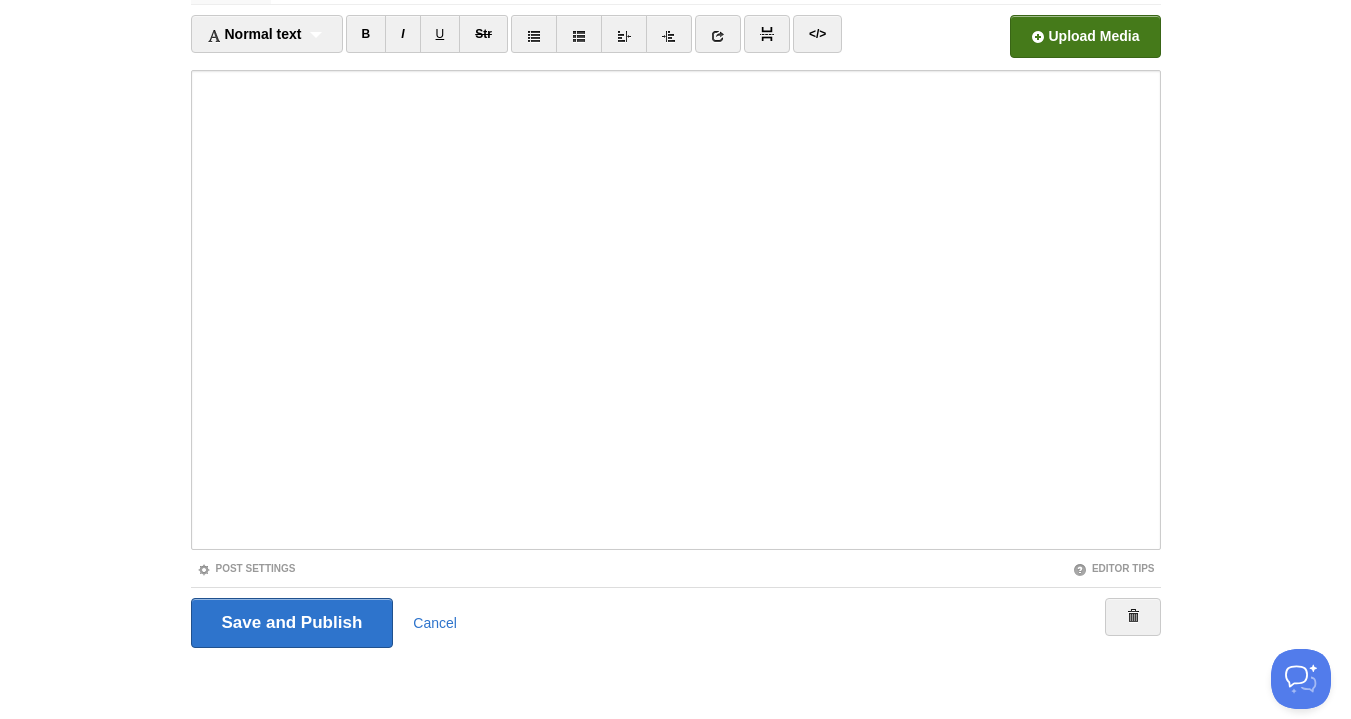 click at bounding box center [481, 42] 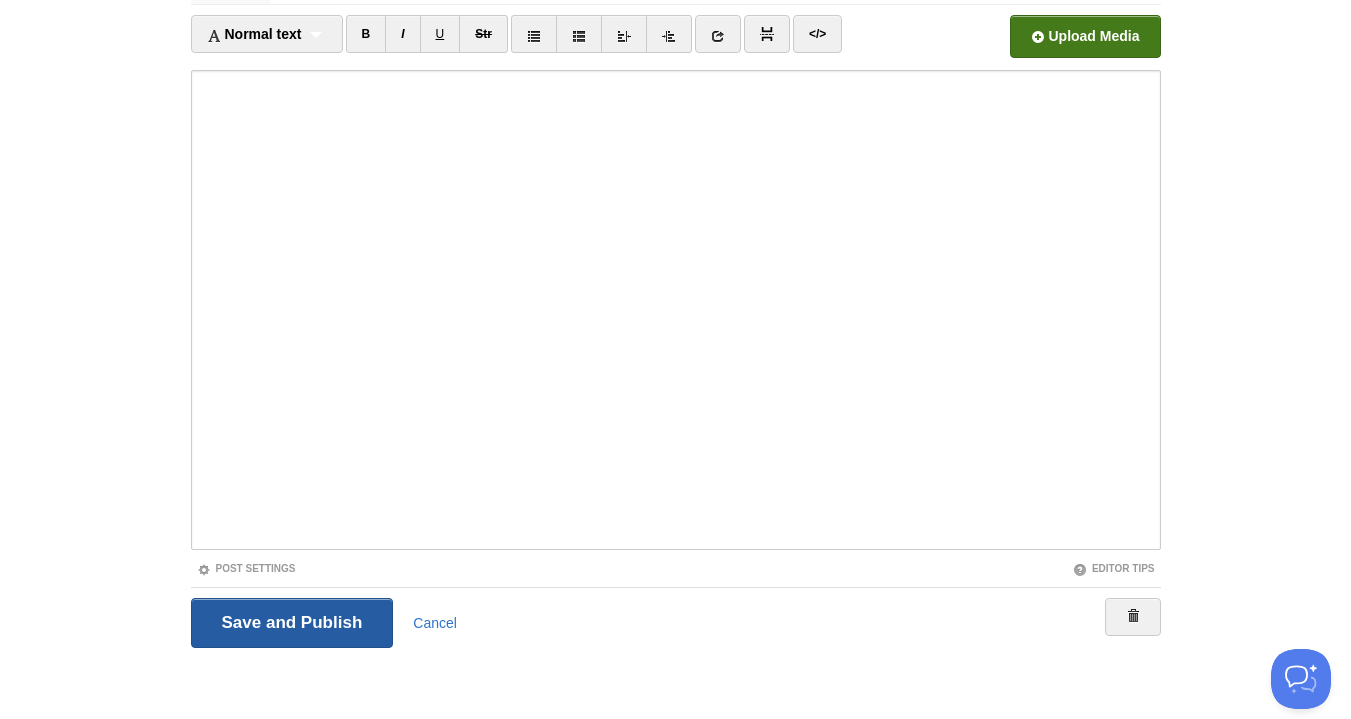 click on "Save and Publish" at bounding box center (292, 623) 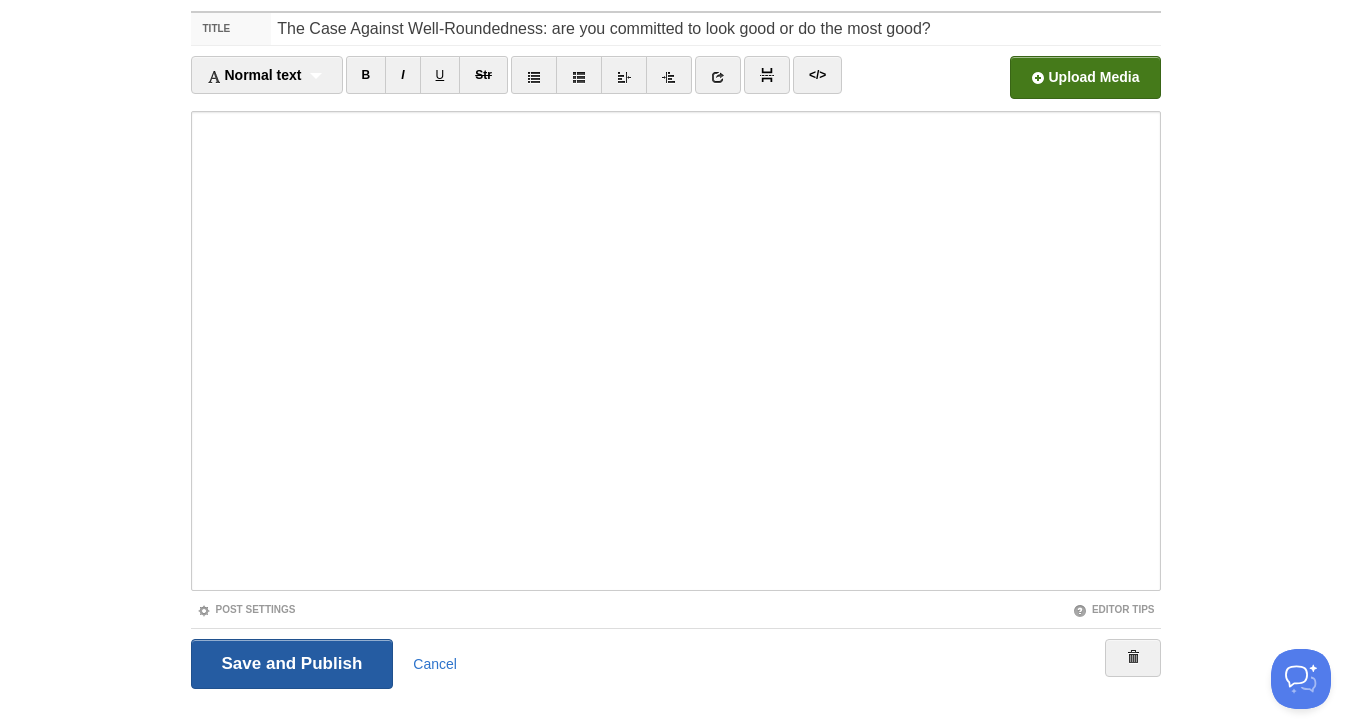 scroll, scrollTop: 75, scrollLeft: 0, axis: vertical 